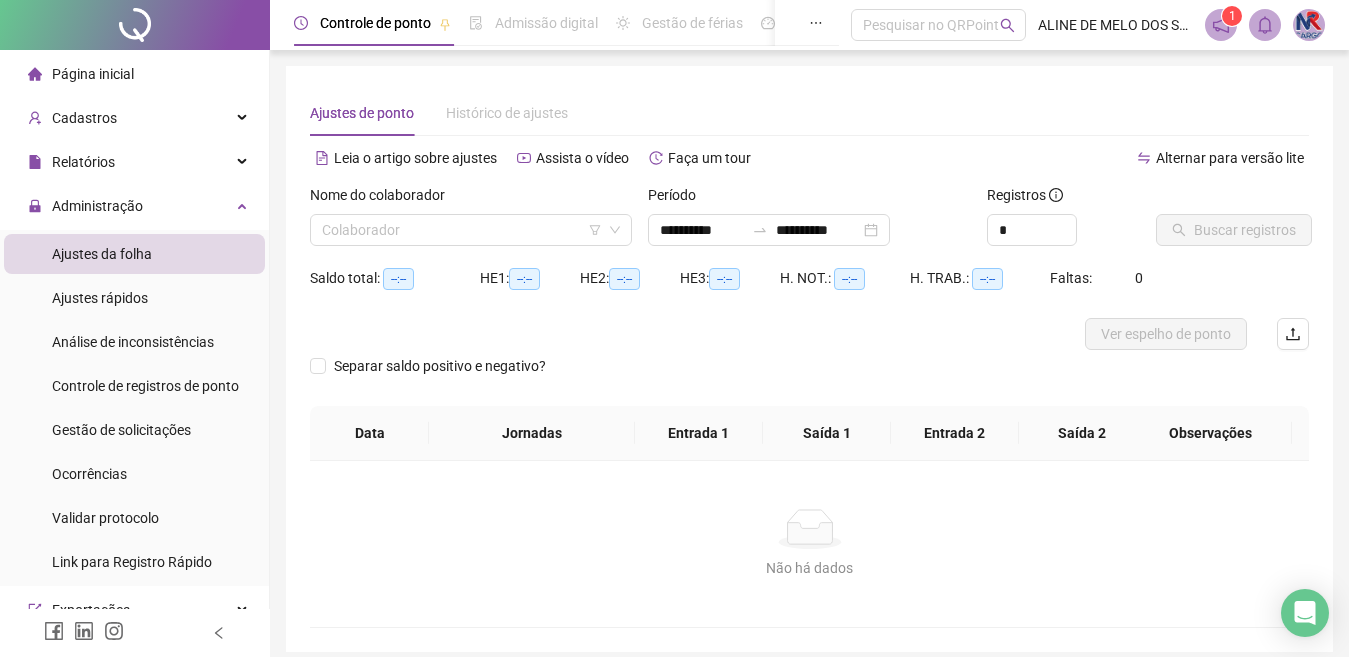 scroll, scrollTop: 0, scrollLeft: 0, axis: both 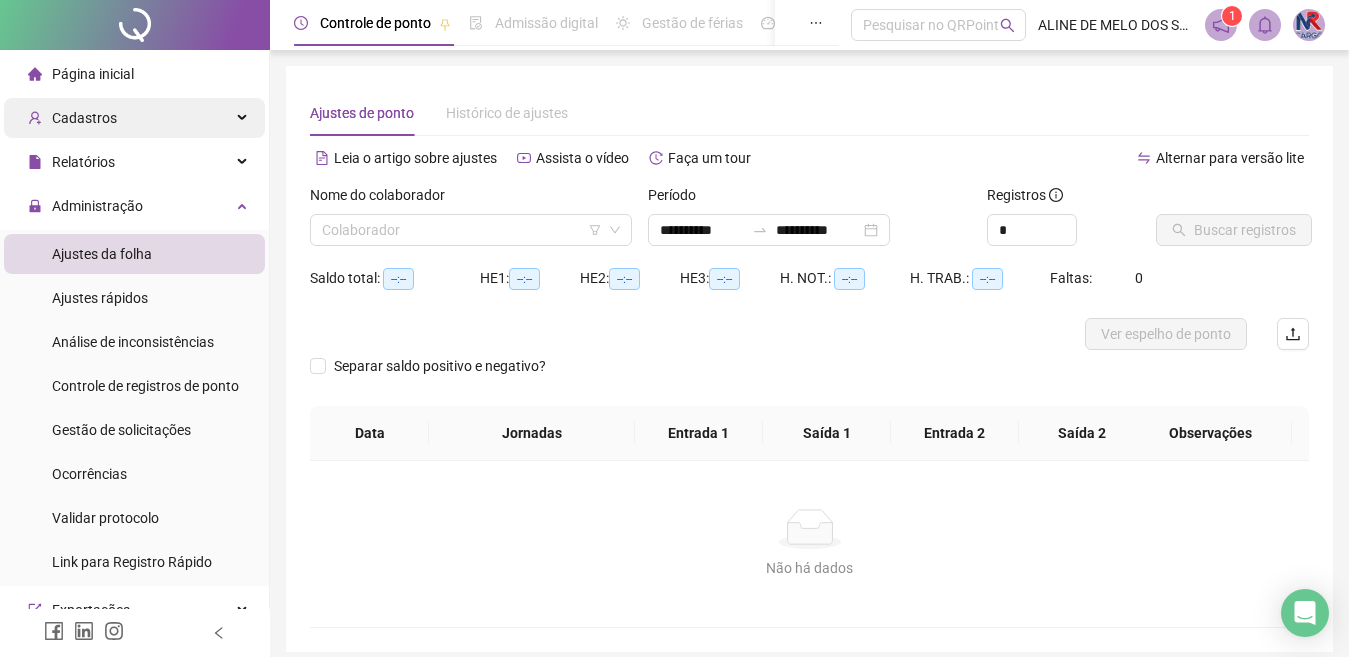 click on "Cadastros" at bounding box center (134, 118) 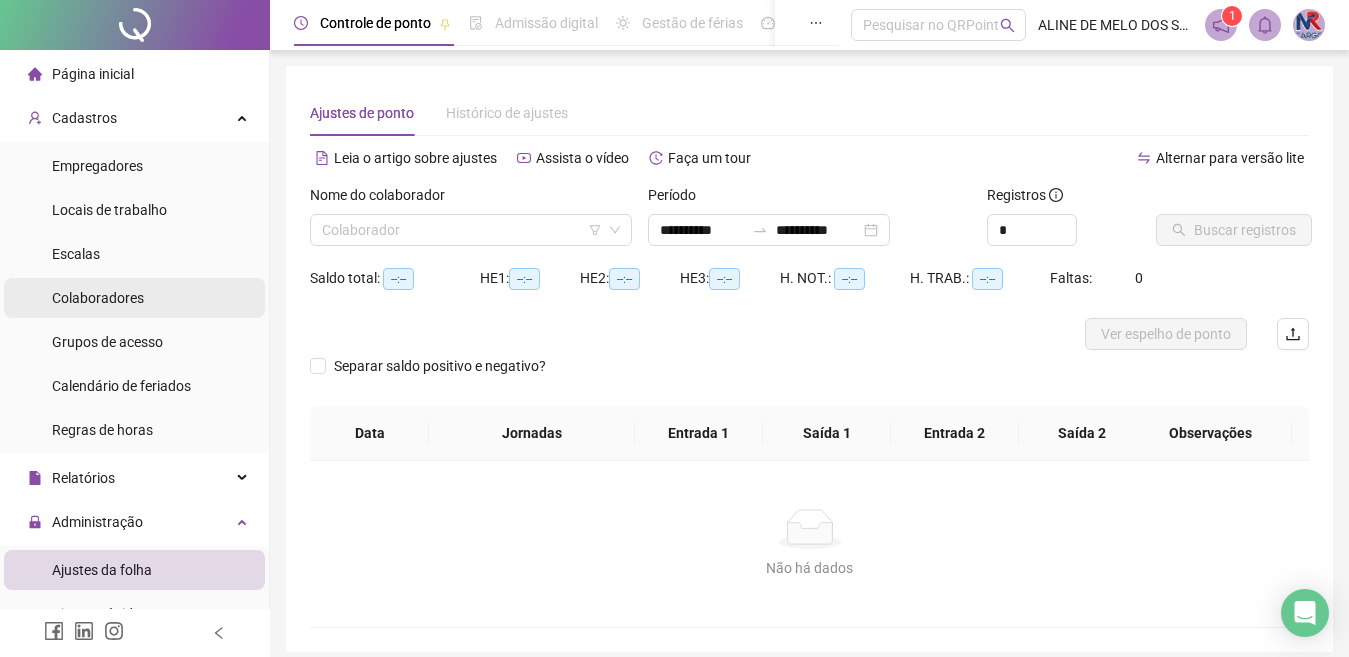 click on "Colaboradores" at bounding box center (98, 298) 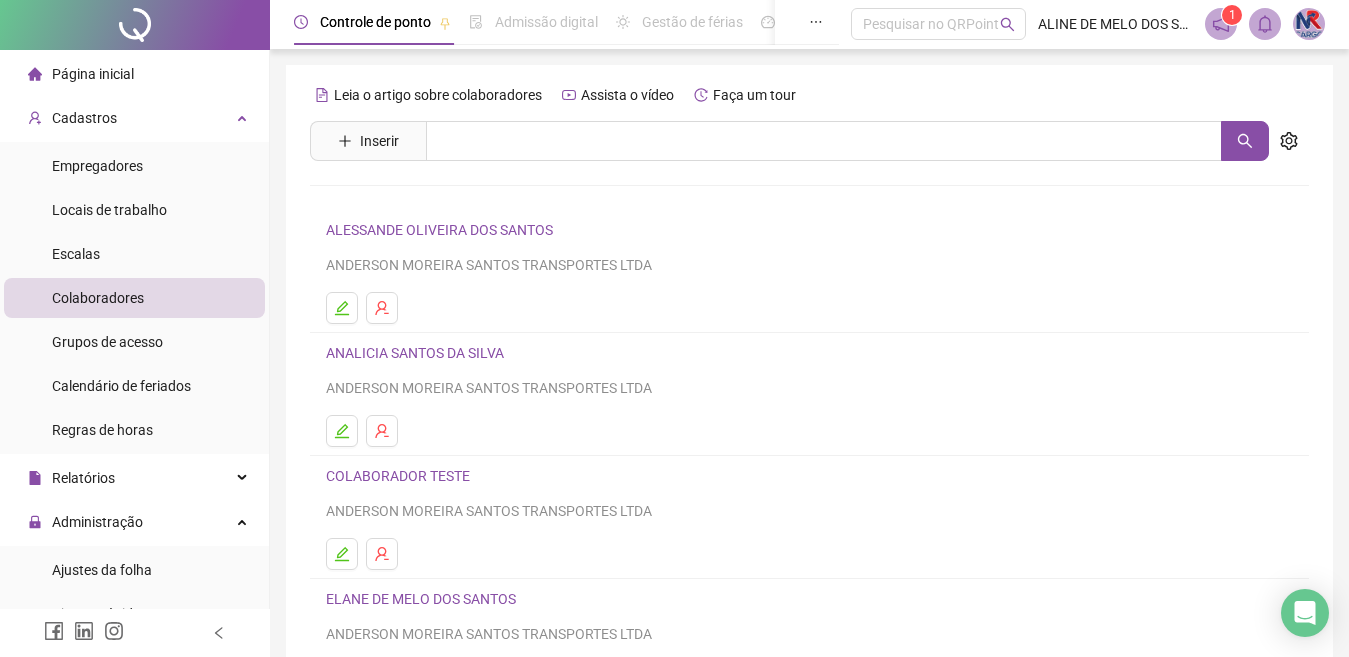 scroll, scrollTop: 0, scrollLeft: 0, axis: both 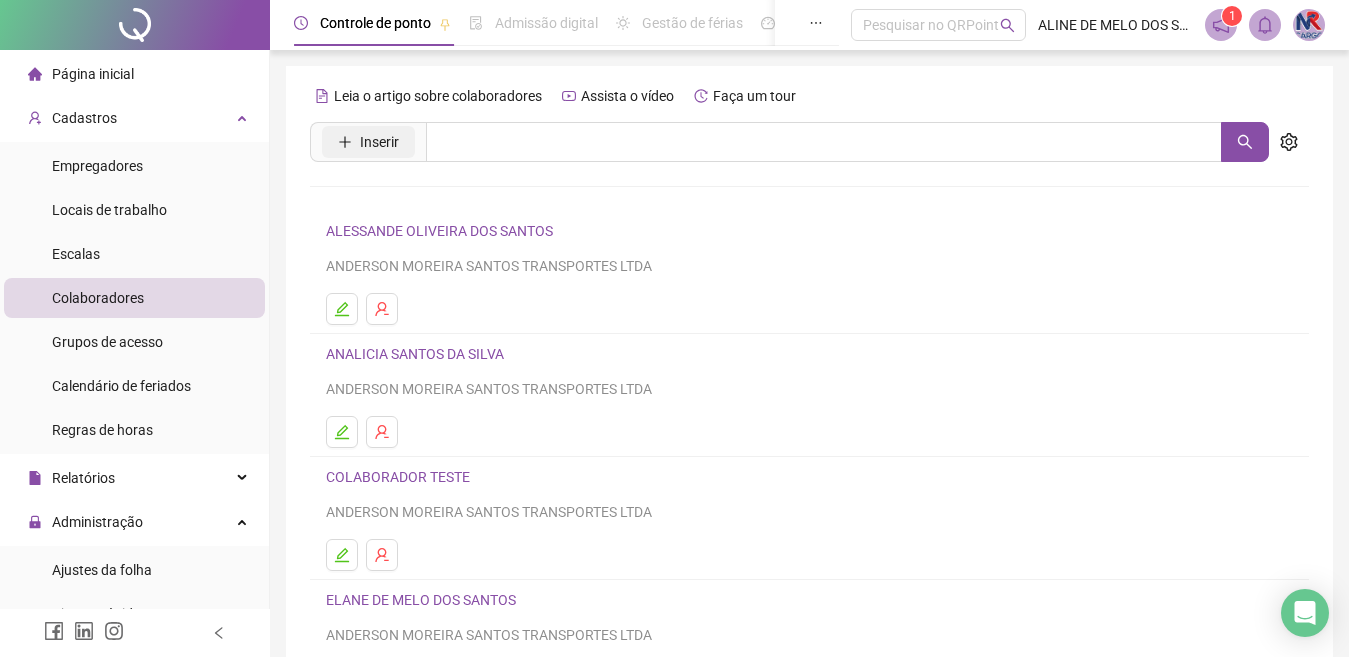 click on "Inserir" at bounding box center [368, 142] 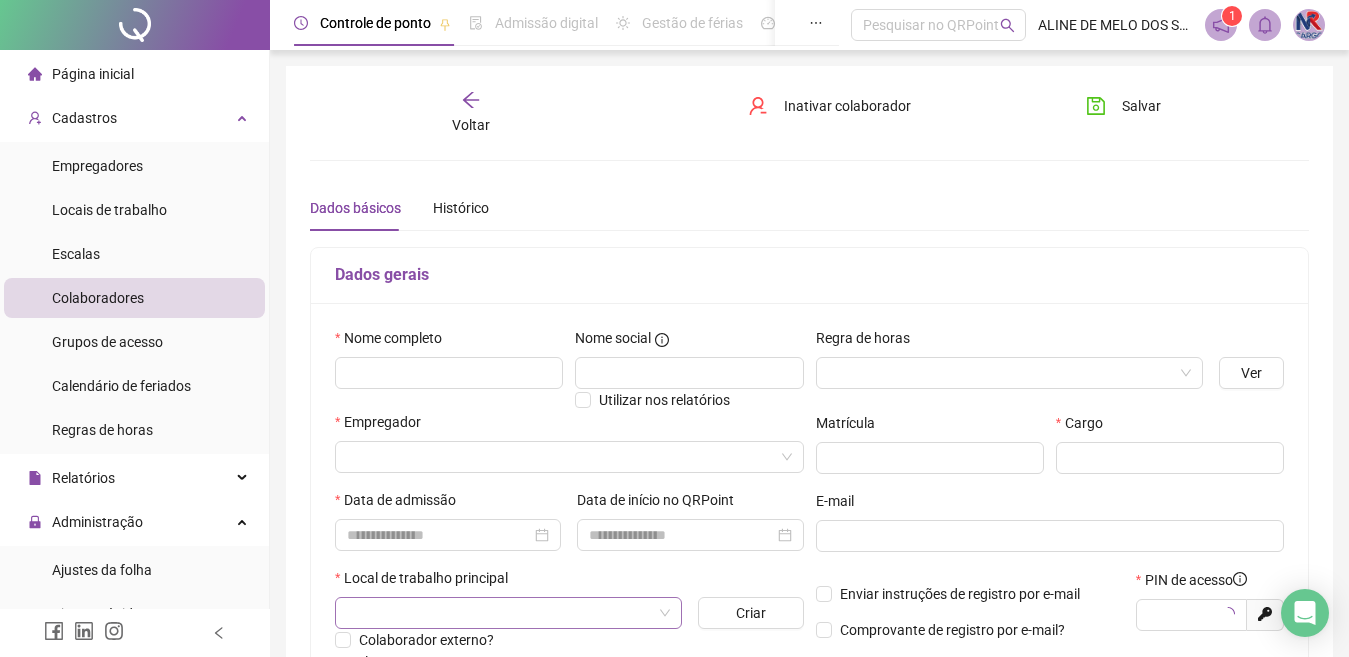 type on "*****" 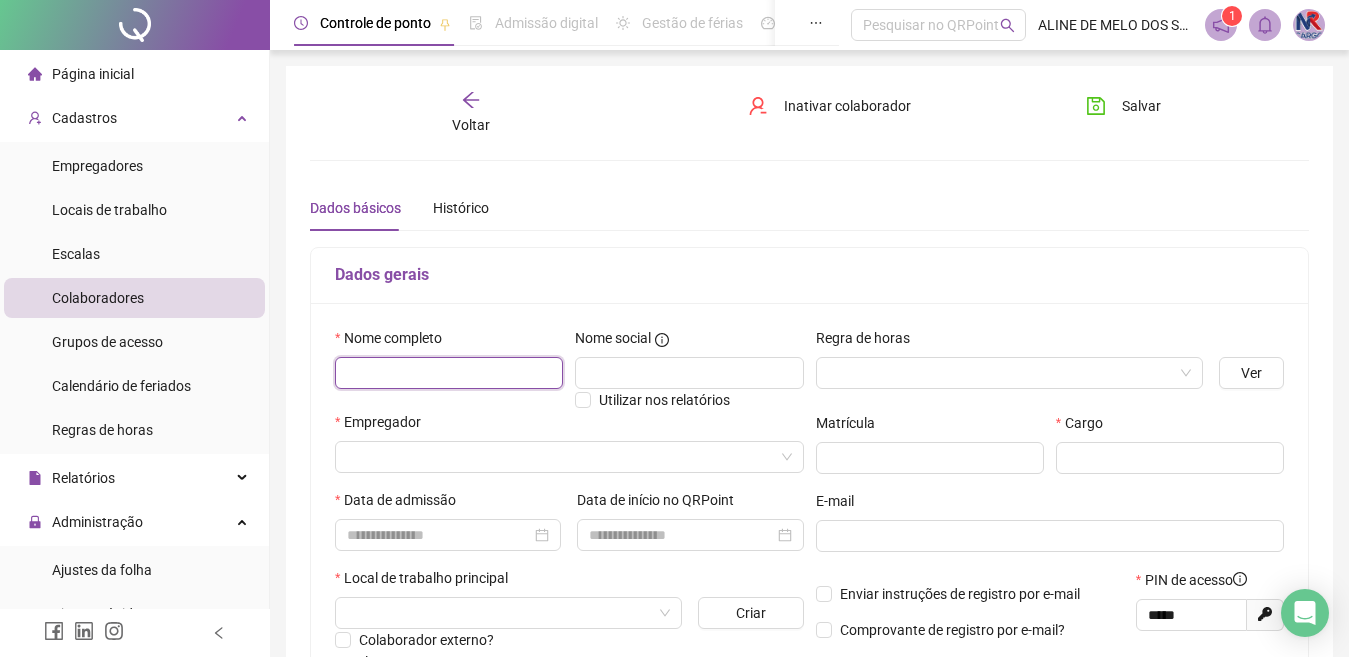 click at bounding box center [449, 373] 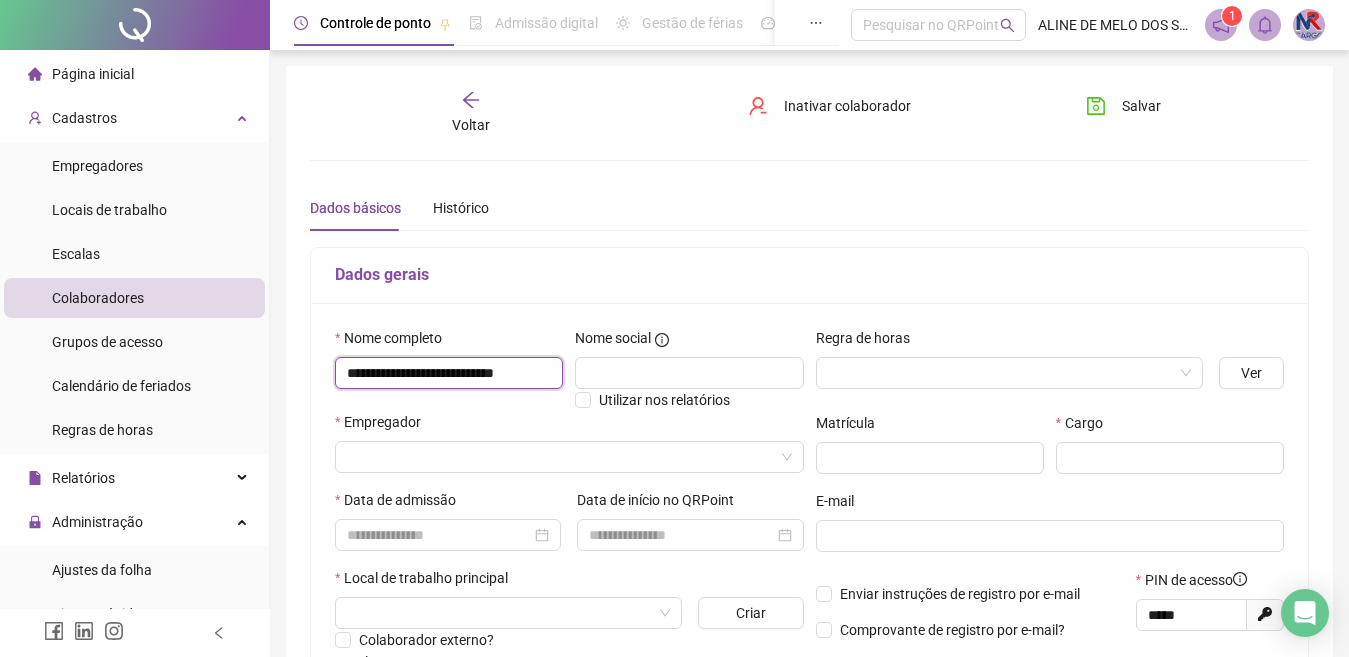 scroll, scrollTop: 0, scrollLeft: 24, axis: horizontal 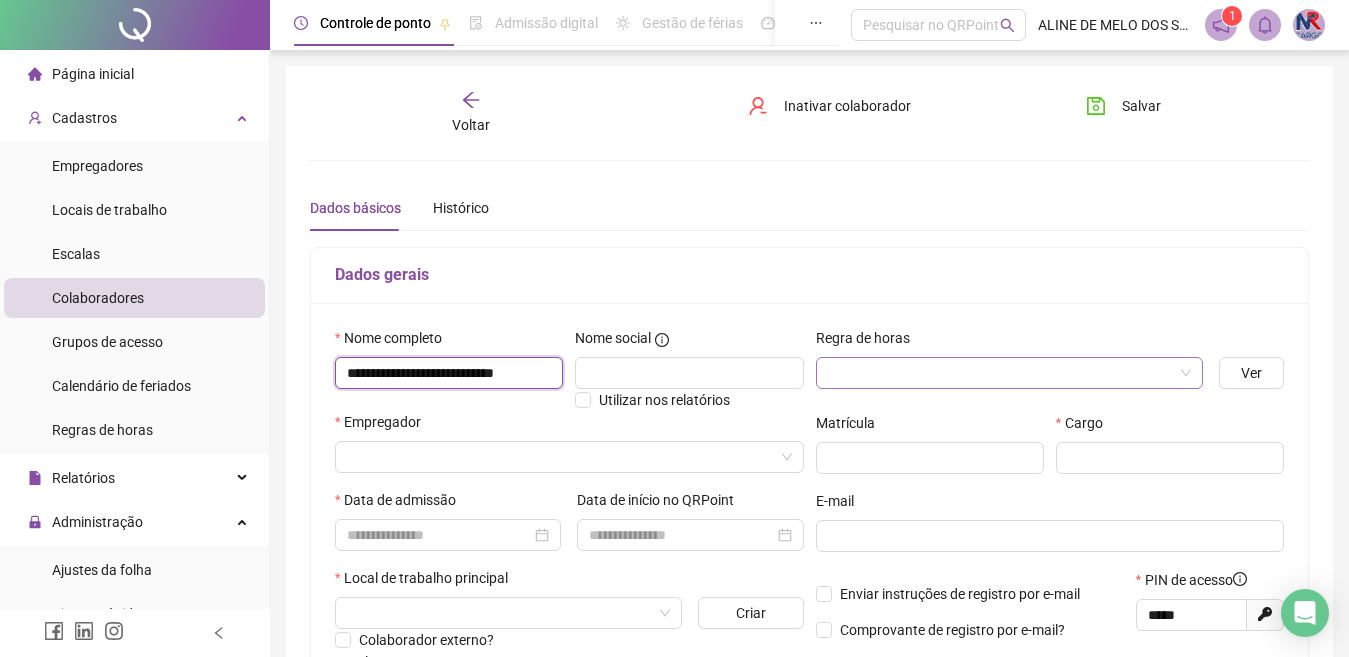 type on "**********" 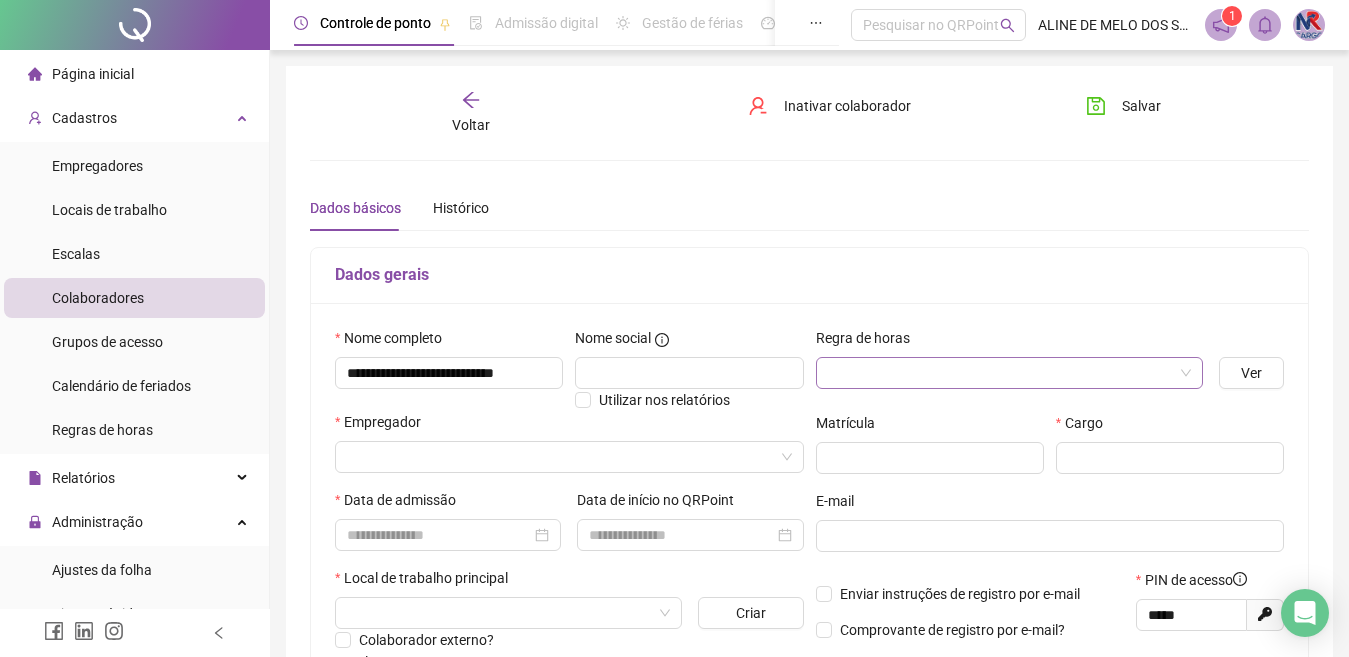 click at bounding box center (1001, 373) 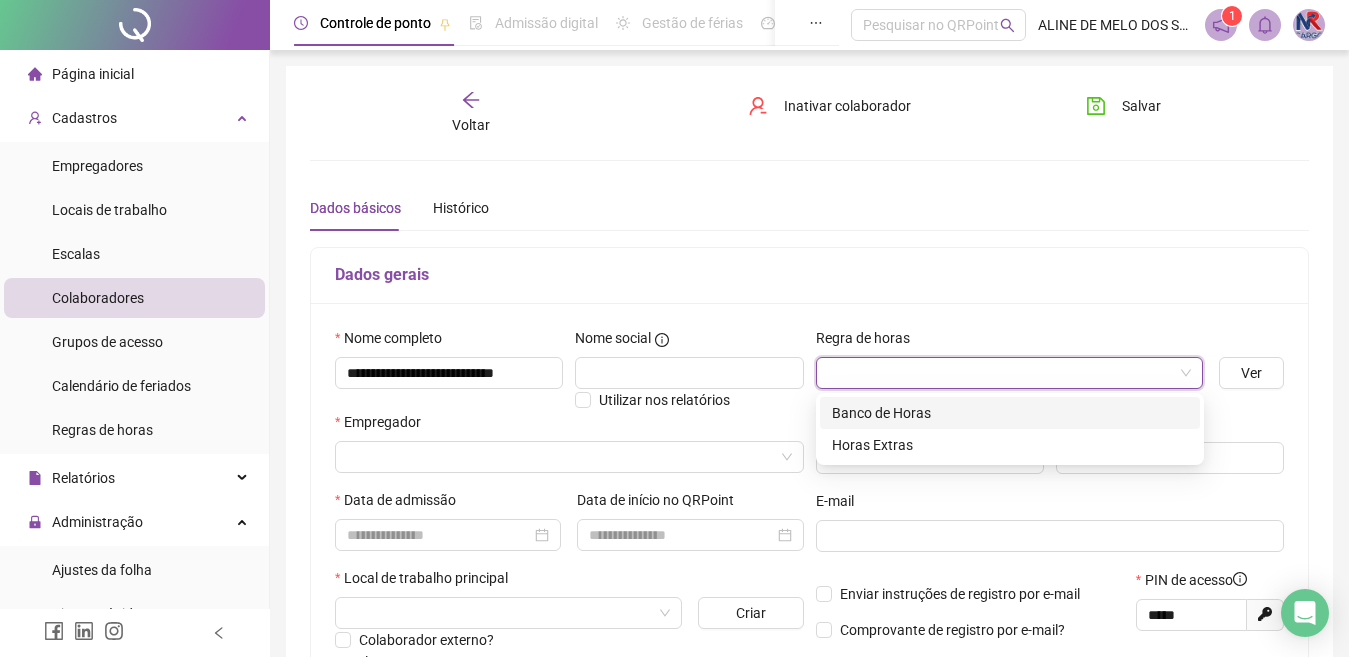 scroll, scrollTop: 0, scrollLeft: 0, axis: both 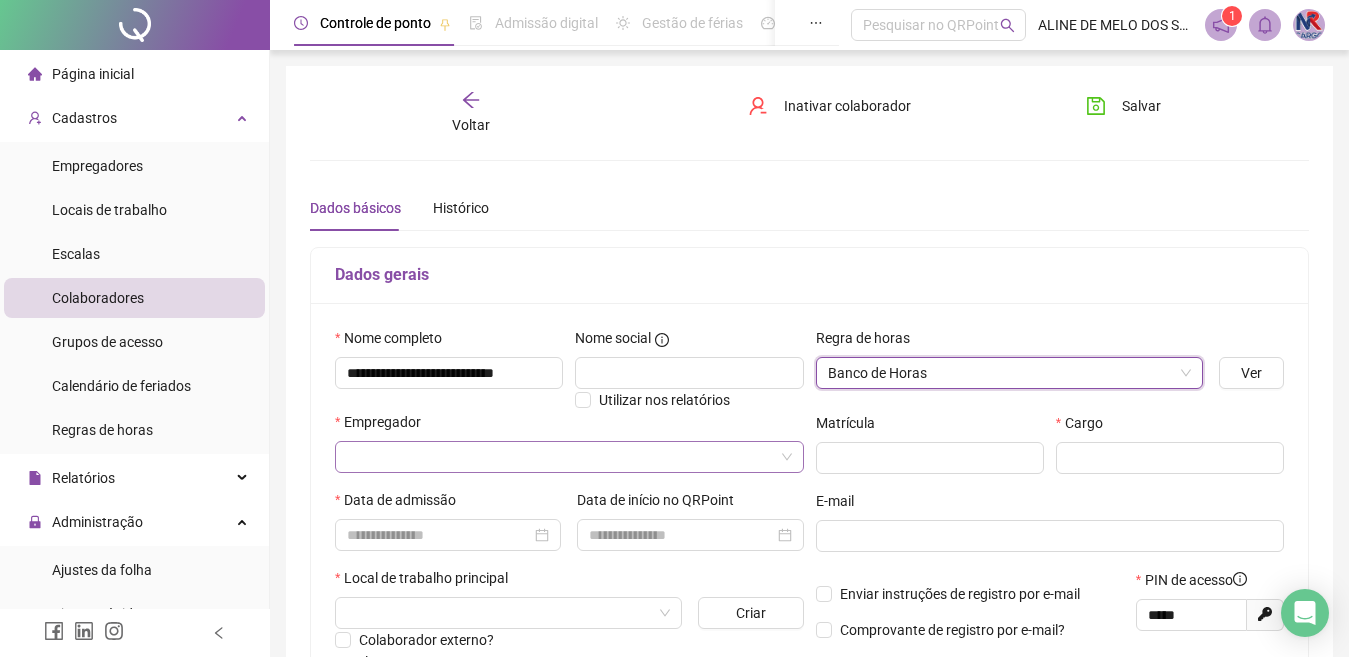 click at bounding box center (560, 457) 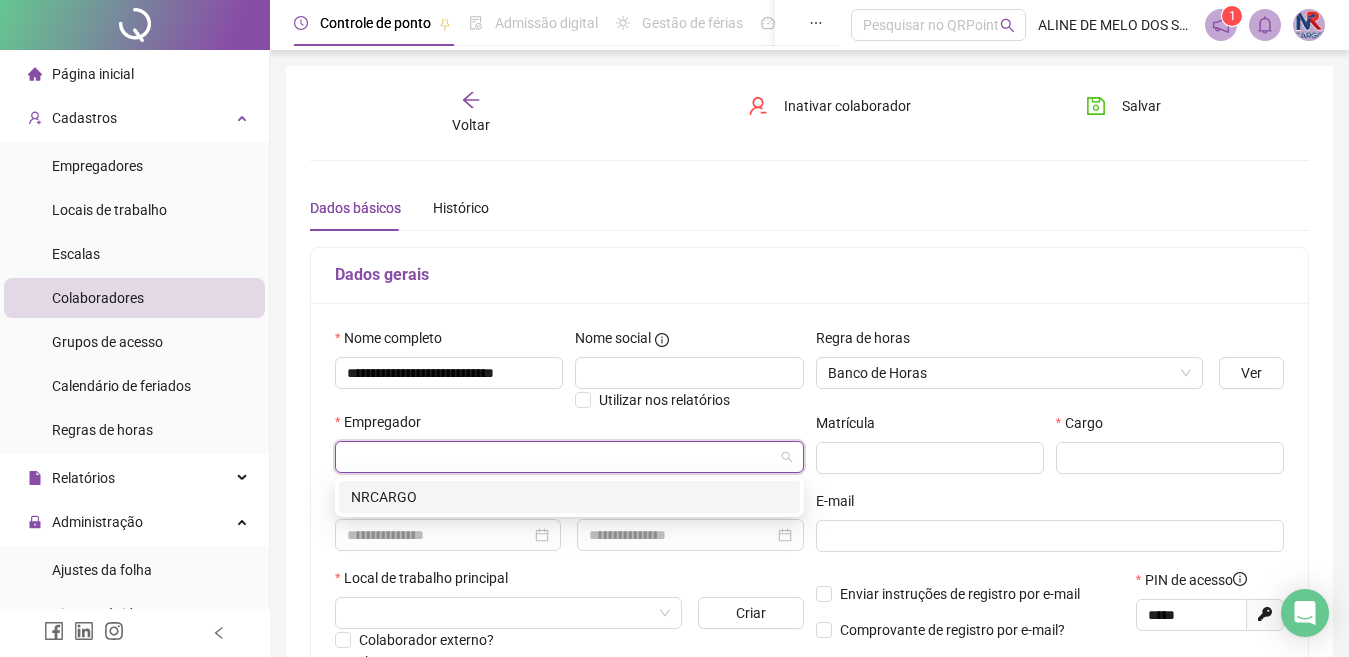 click on "NRCARGO" at bounding box center [569, 497] 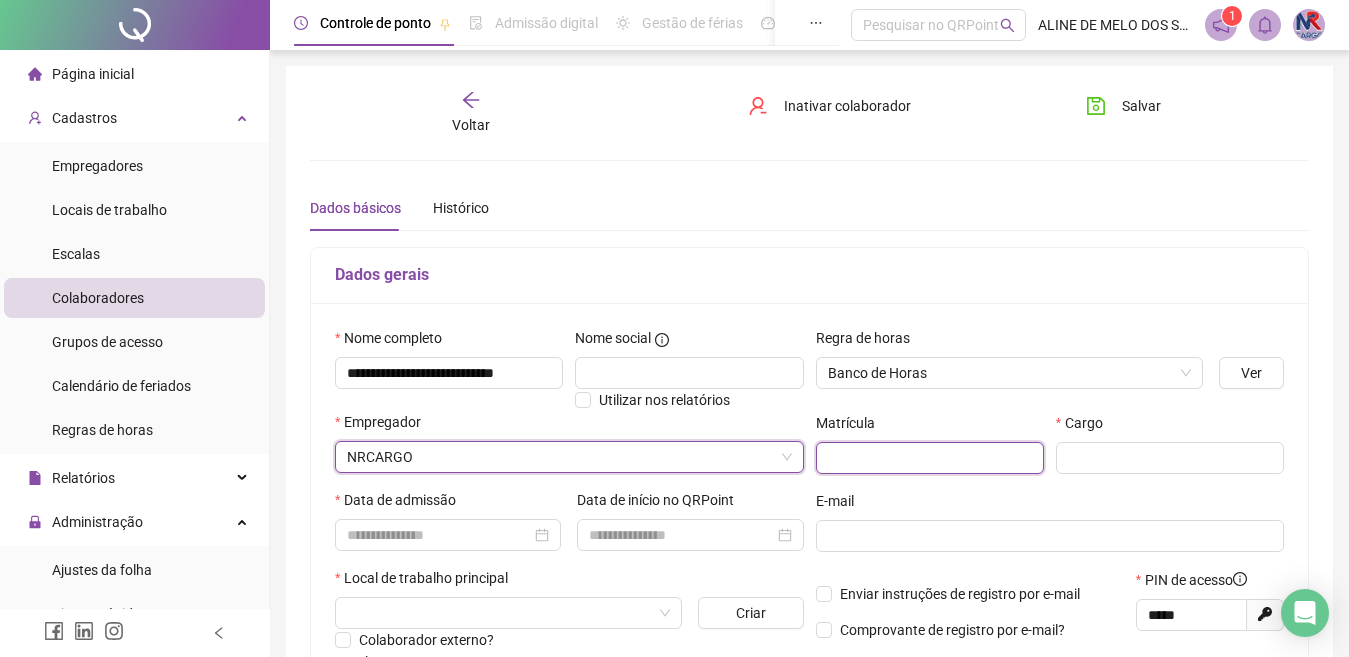 click at bounding box center (930, 458) 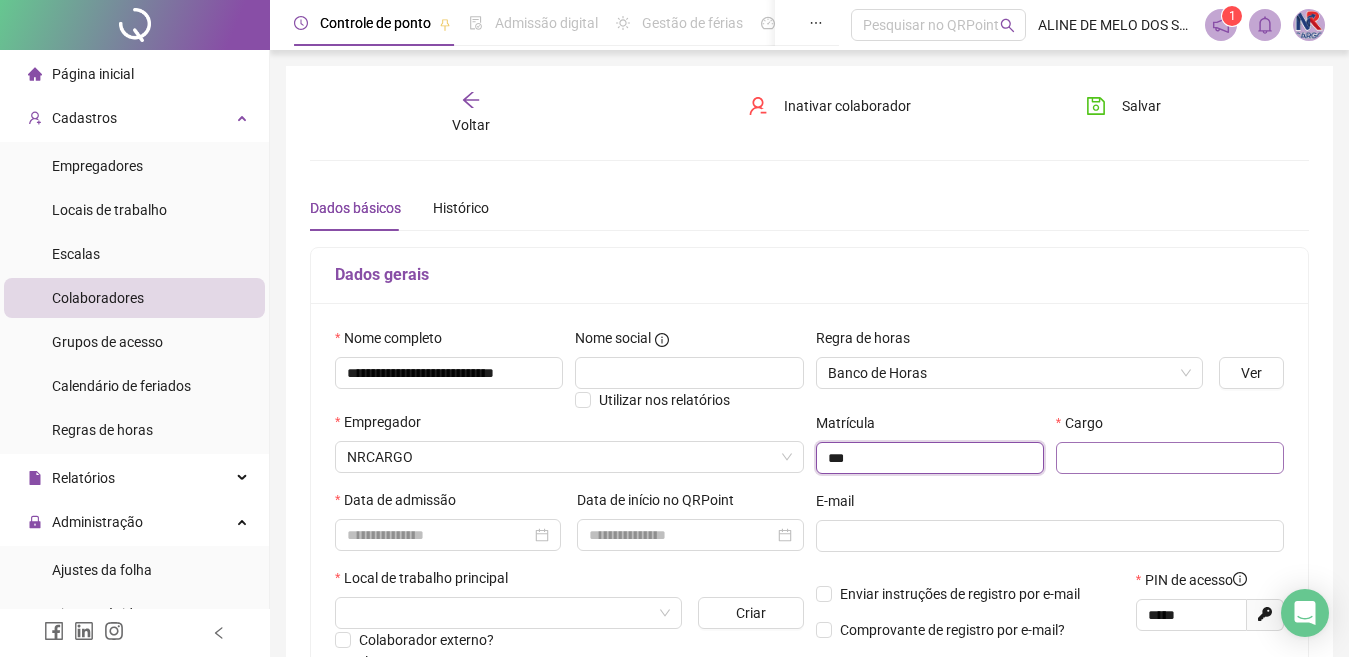type on "***" 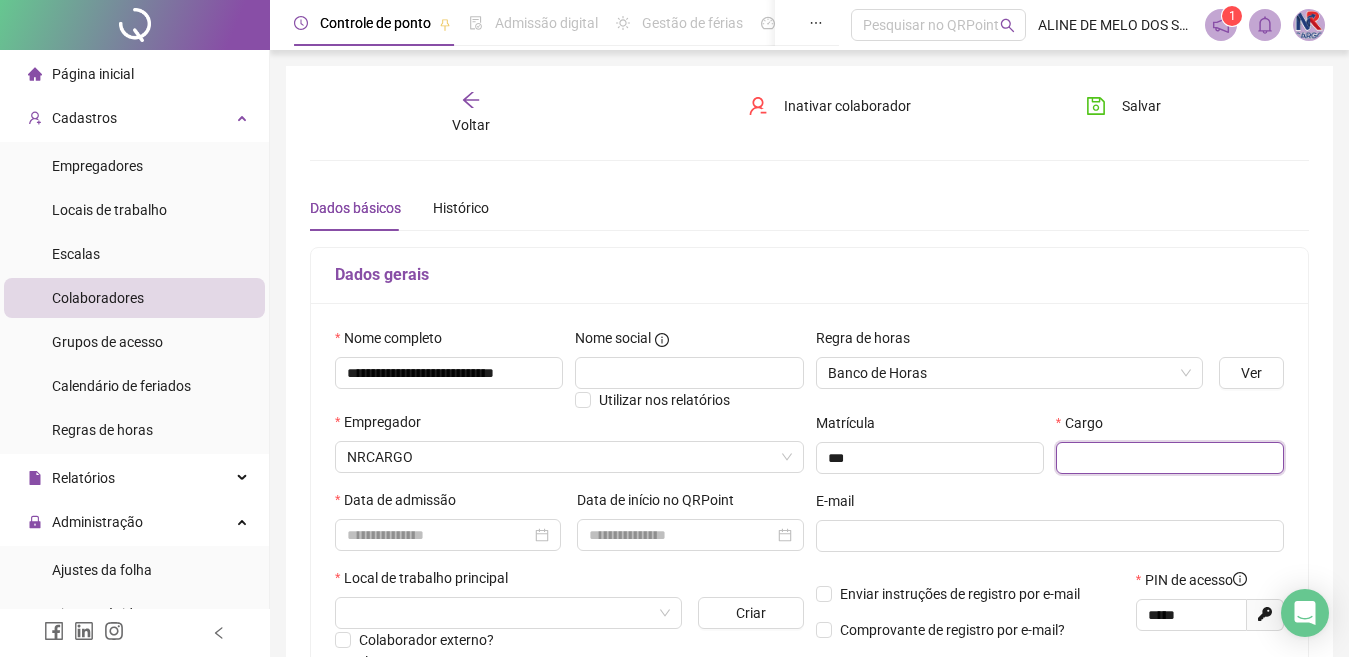 click at bounding box center [1170, 458] 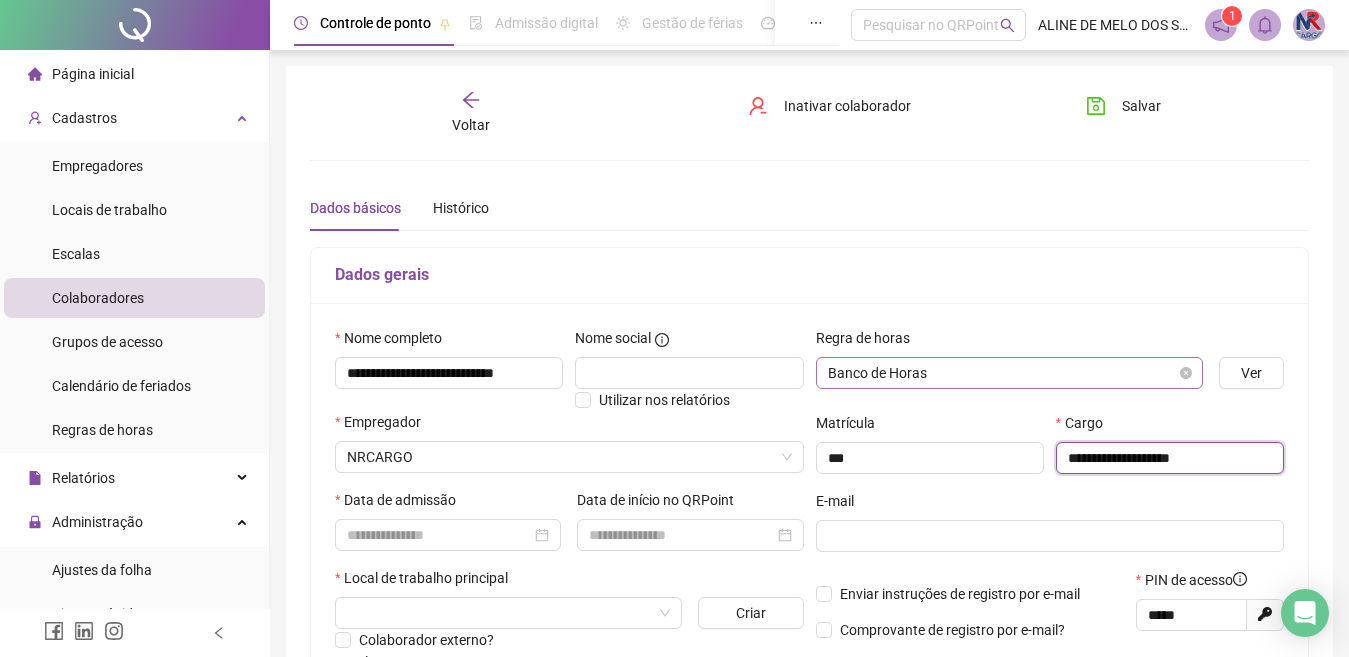 scroll, scrollTop: 100, scrollLeft: 0, axis: vertical 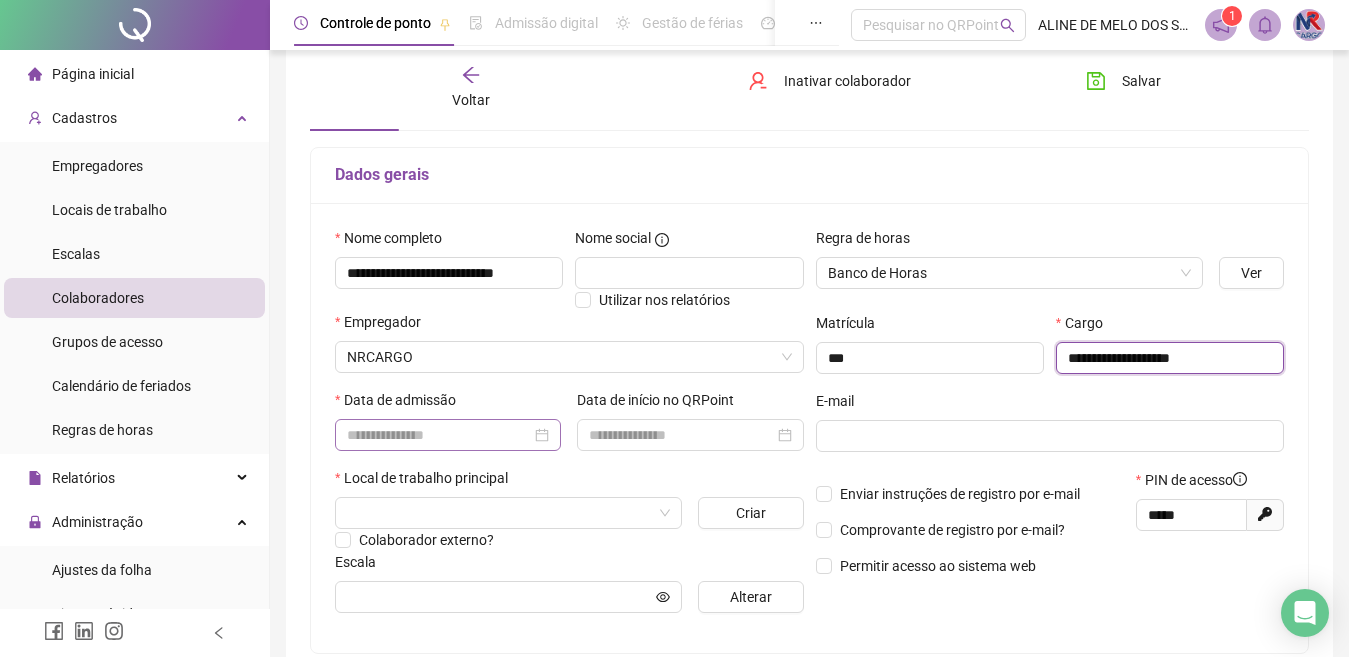 type on "**********" 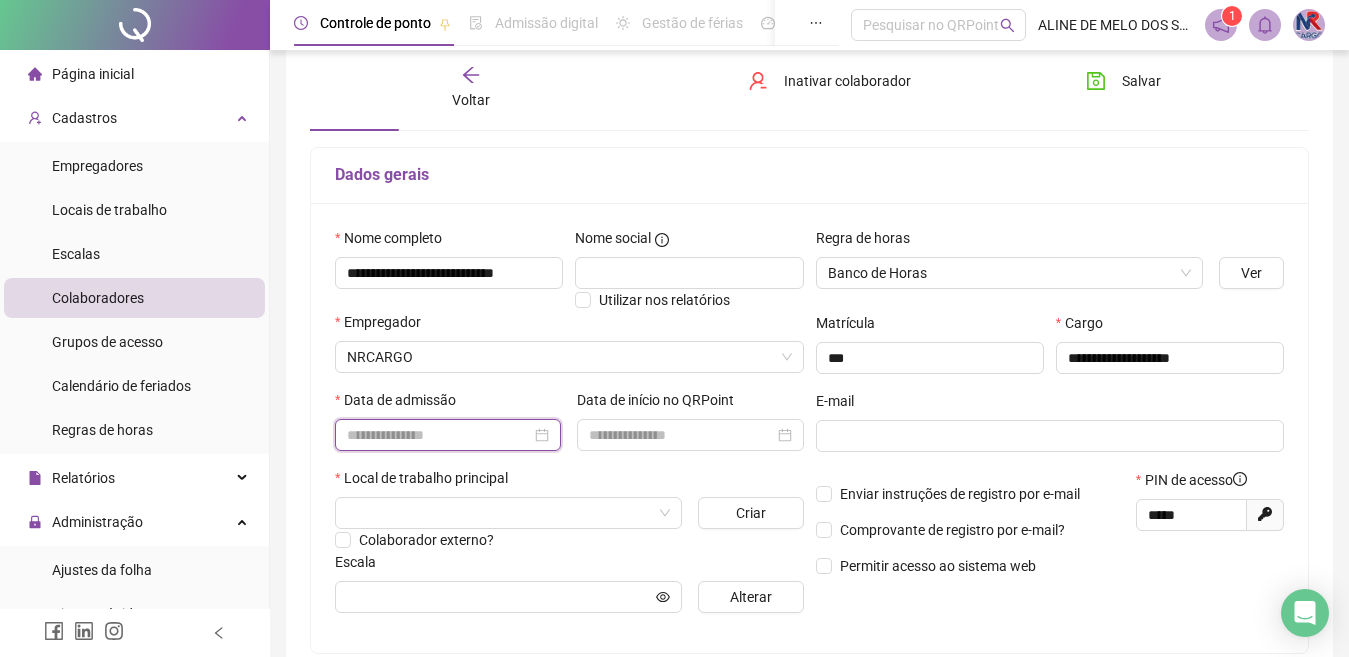 click at bounding box center [439, 435] 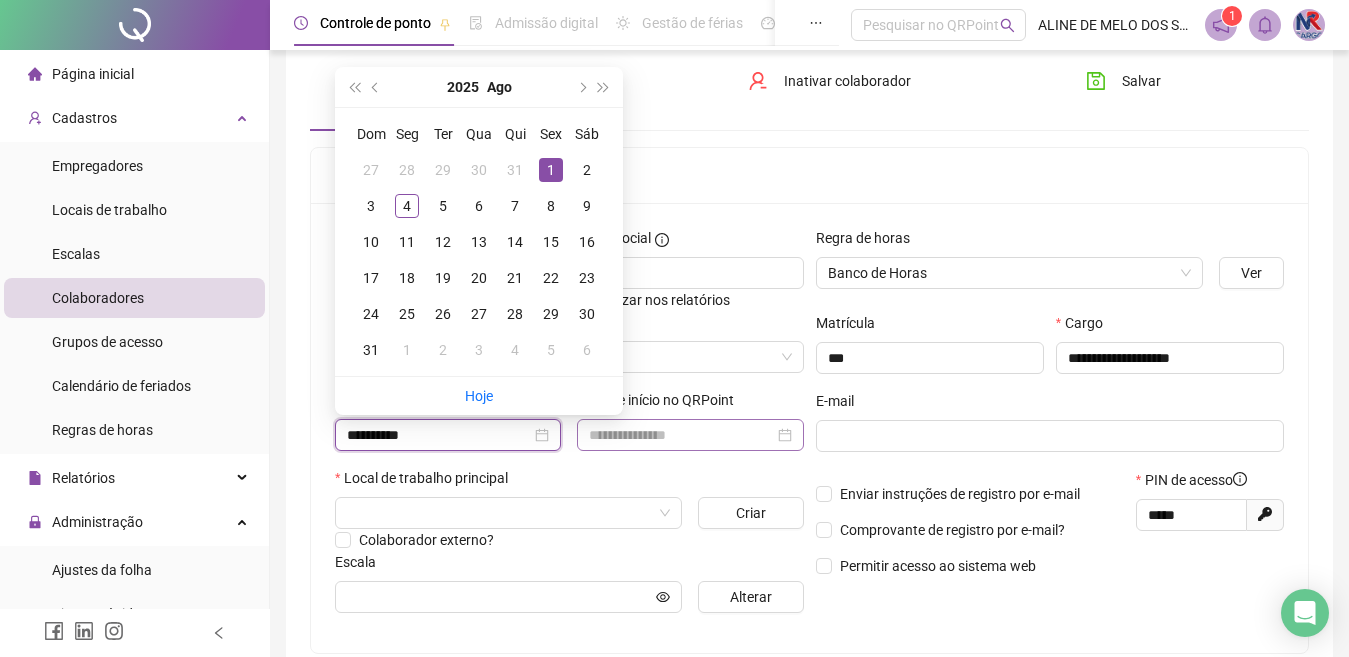 type on "**********" 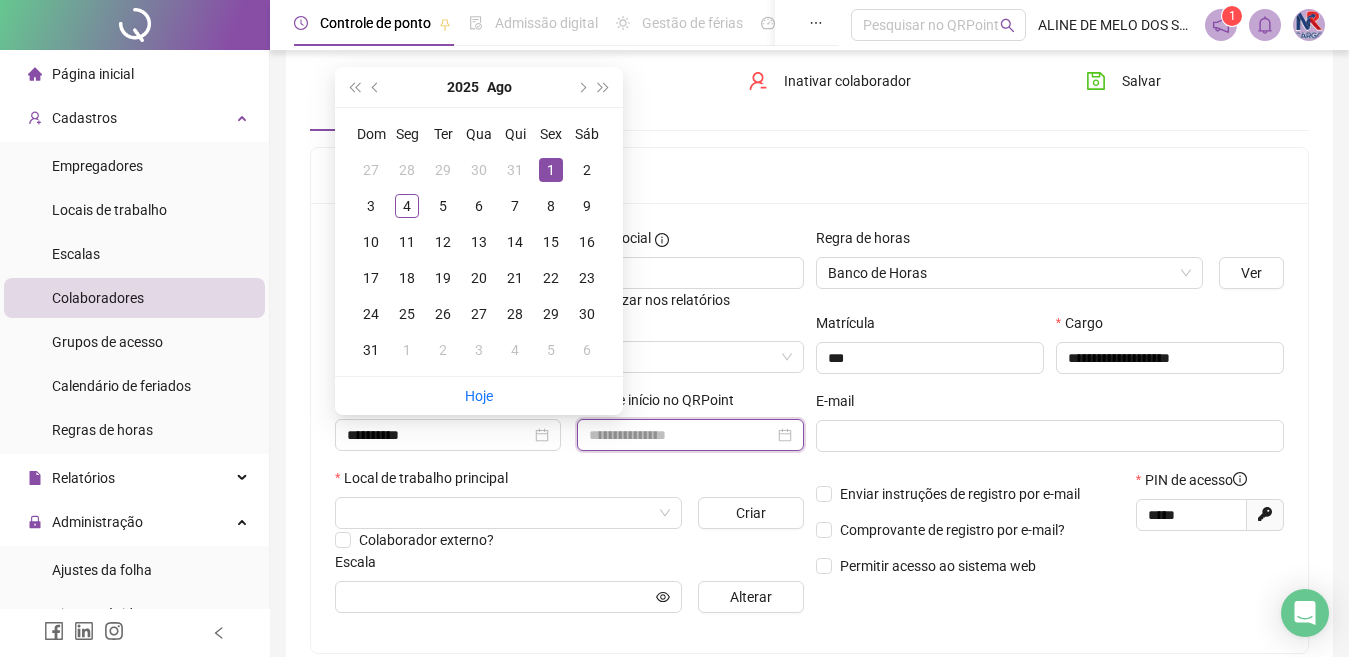 click at bounding box center (681, 435) 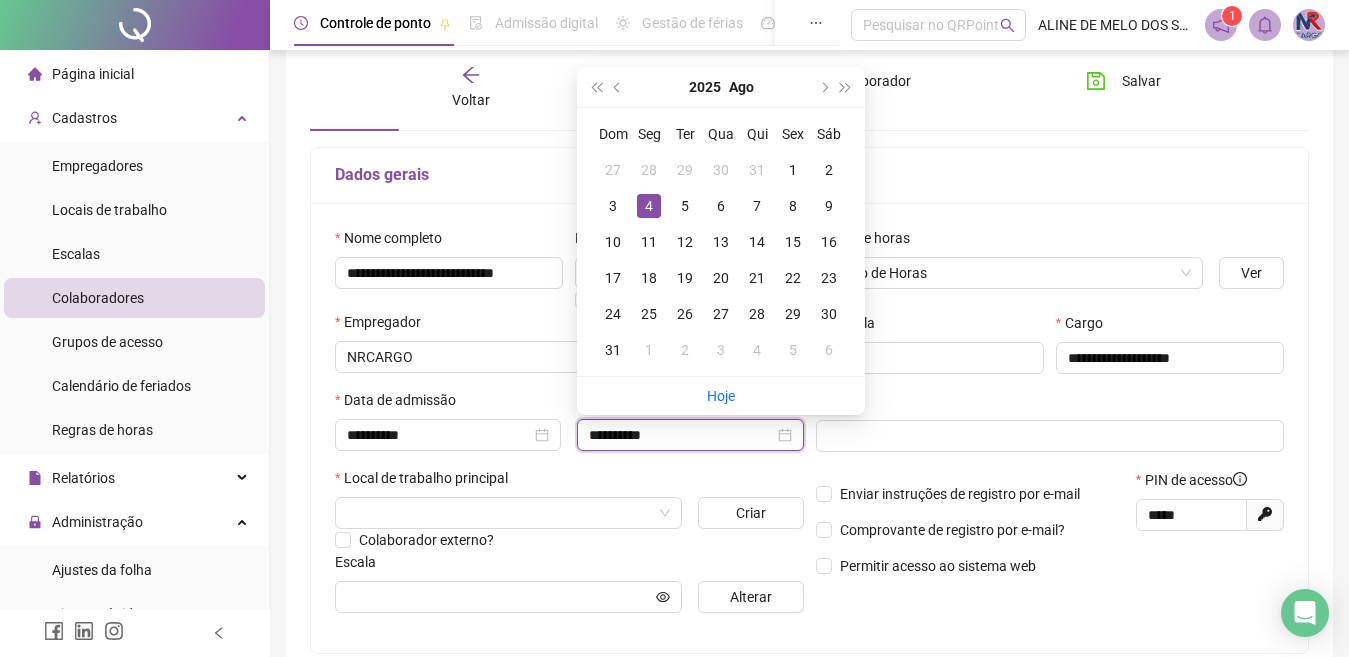 type on "**********" 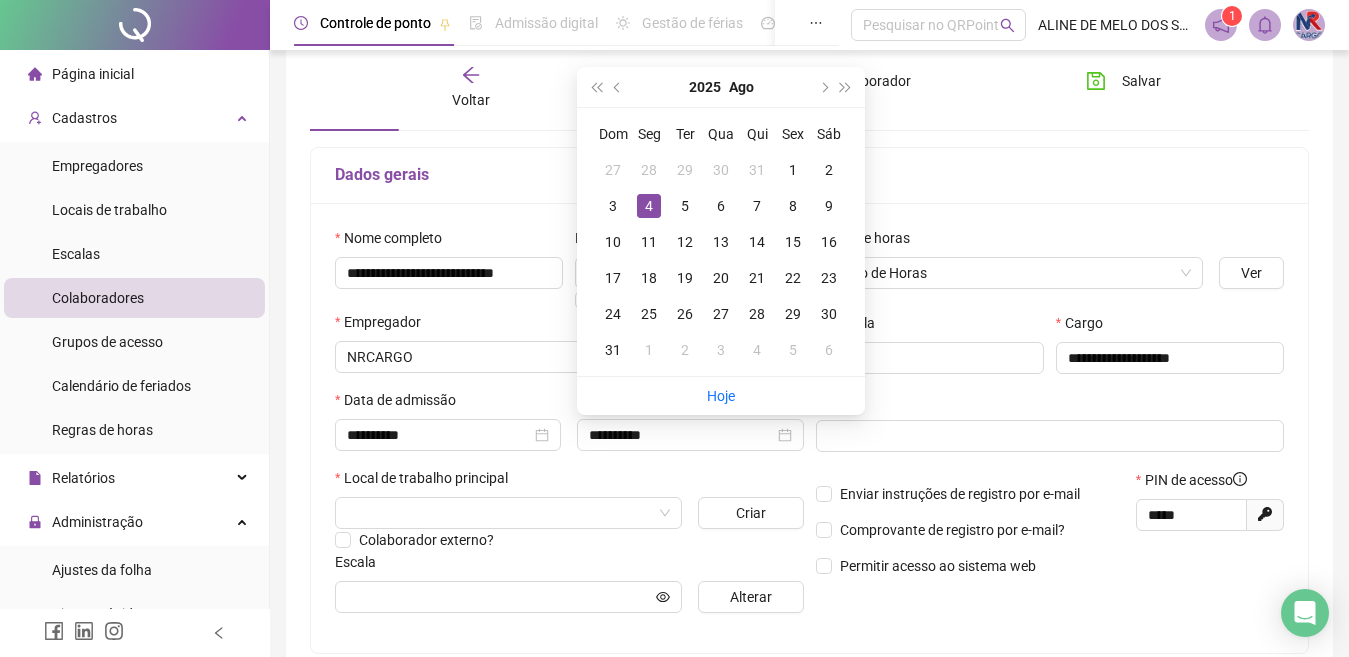 click on "Local de trabalho principal" at bounding box center [569, 482] 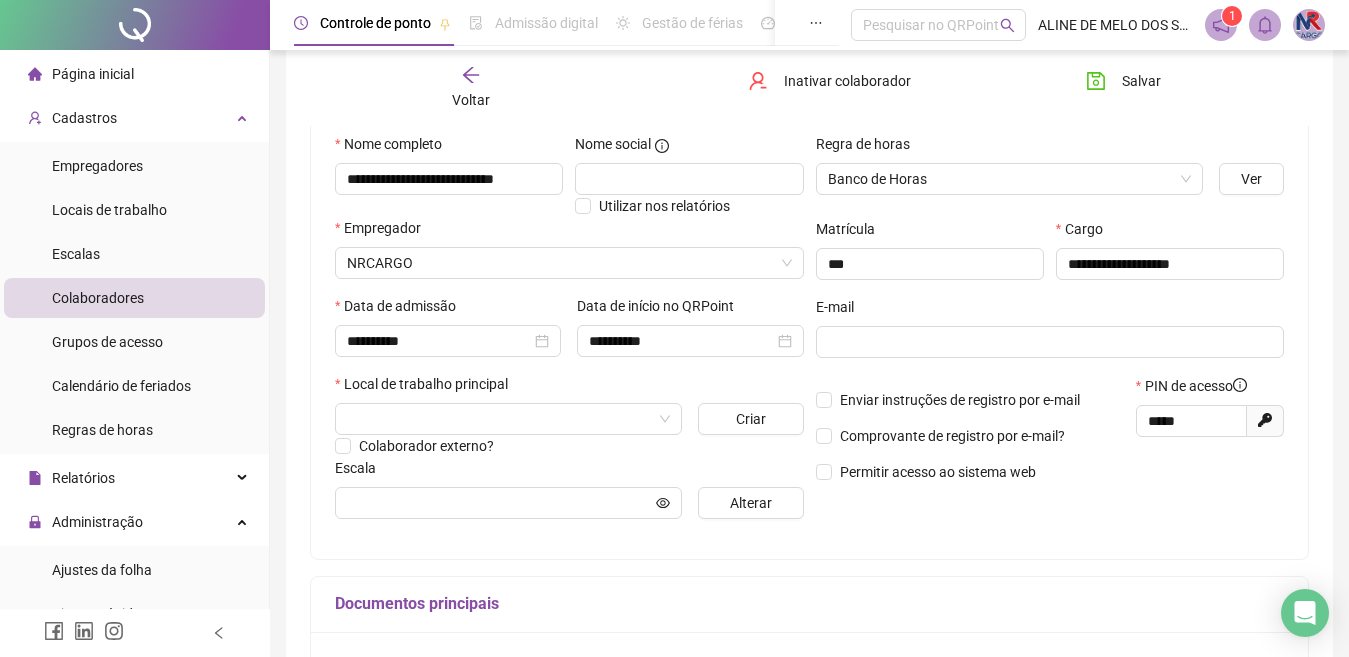 scroll, scrollTop: 200, scrollLeft: 0, axis: vertical 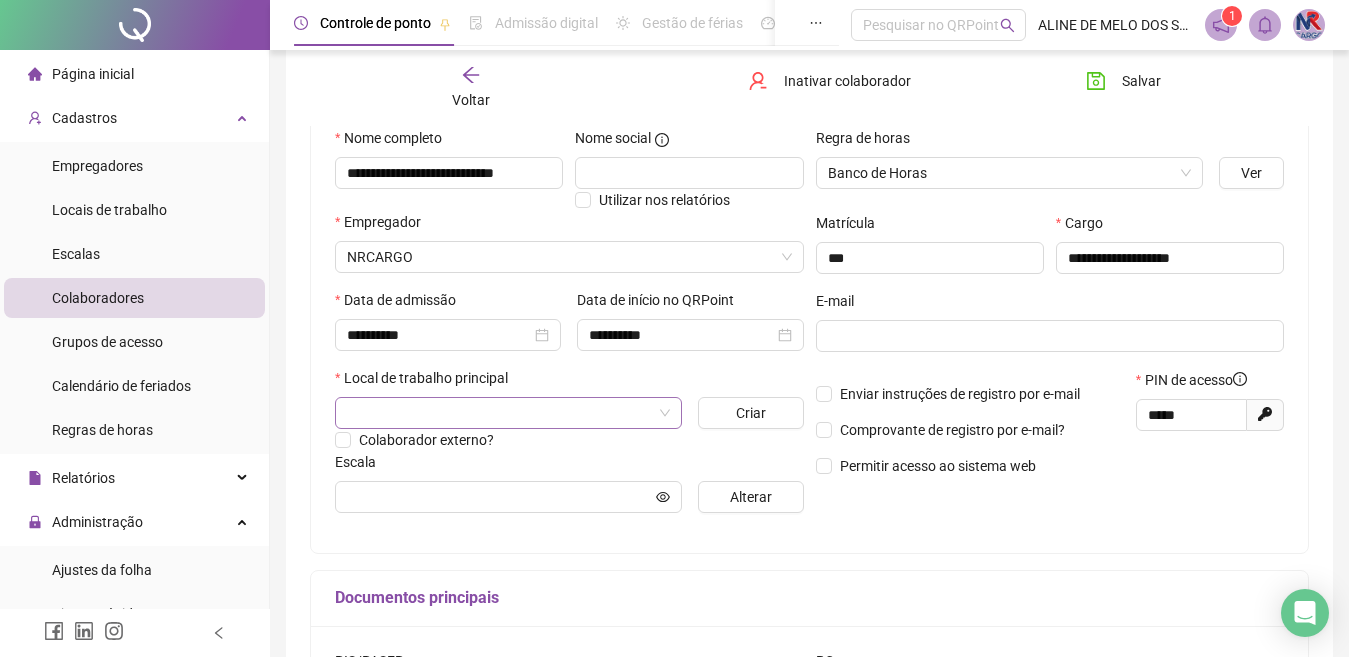 click at bounding box center (499, 413) 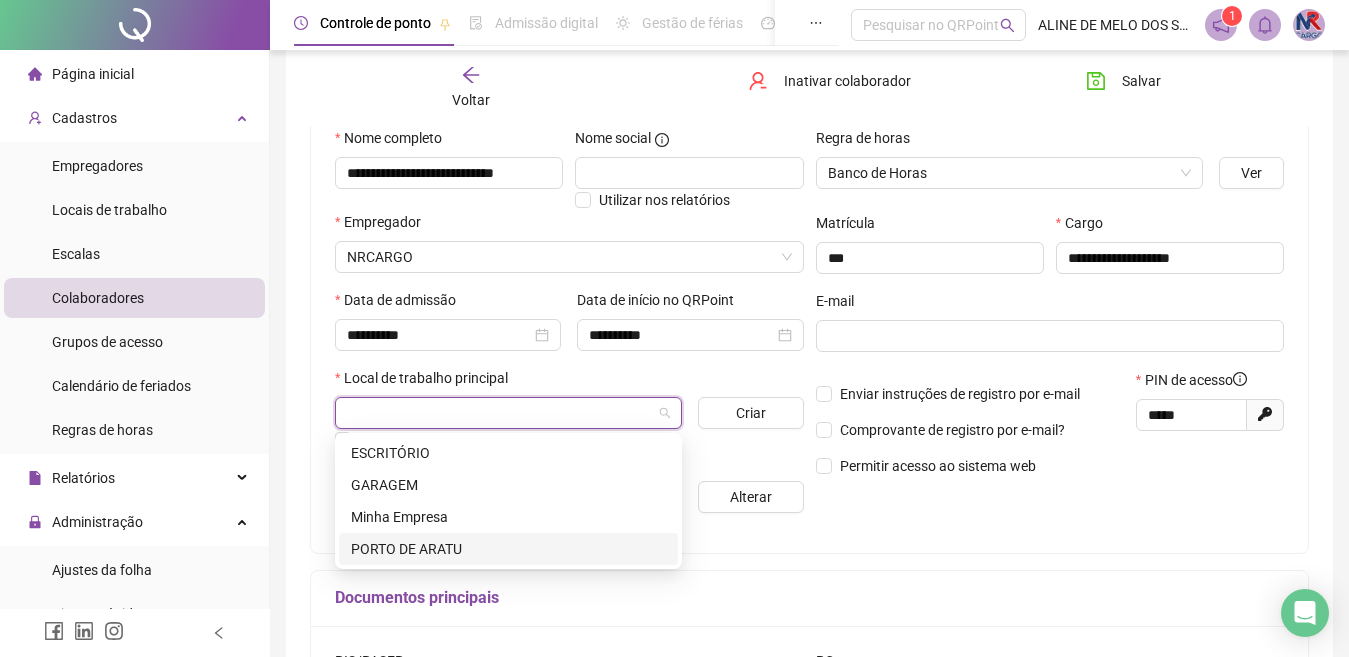 click on "PORTO DE ARATU" at bounding box center [508, 549] 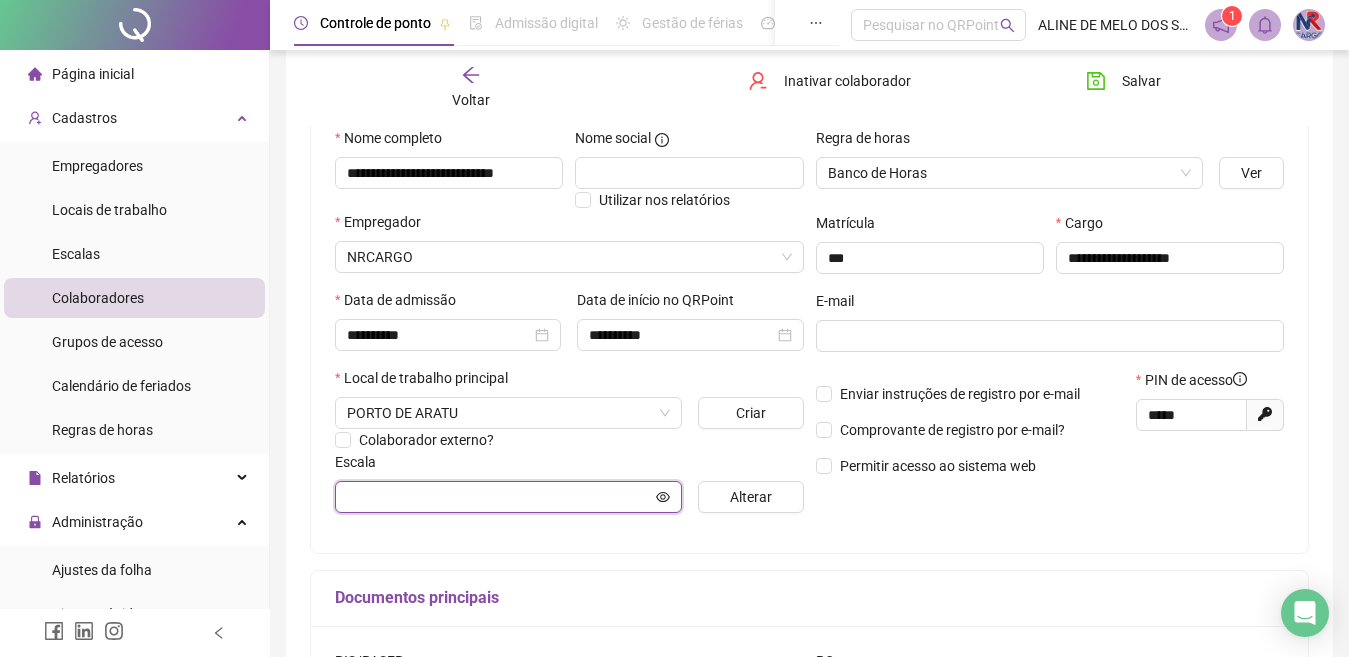 click at bounding box center (499, 497) 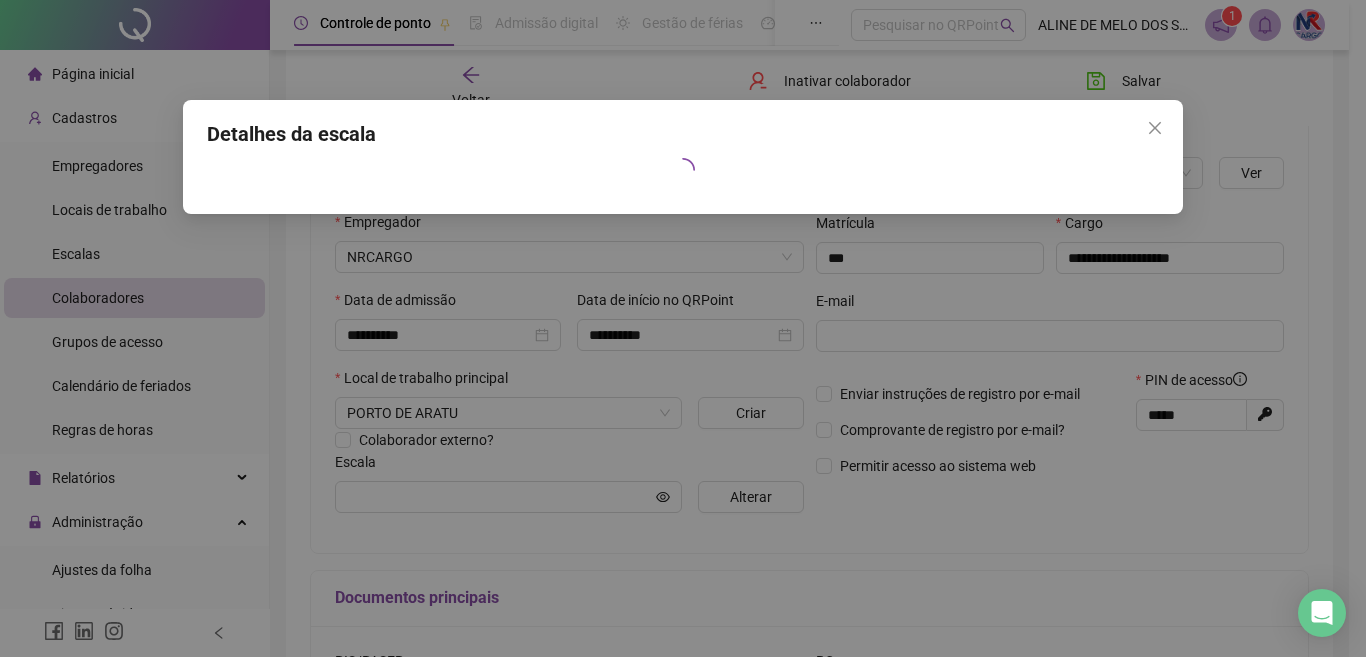 click on "Detalhes da escala" at bounding box center [683, 328] 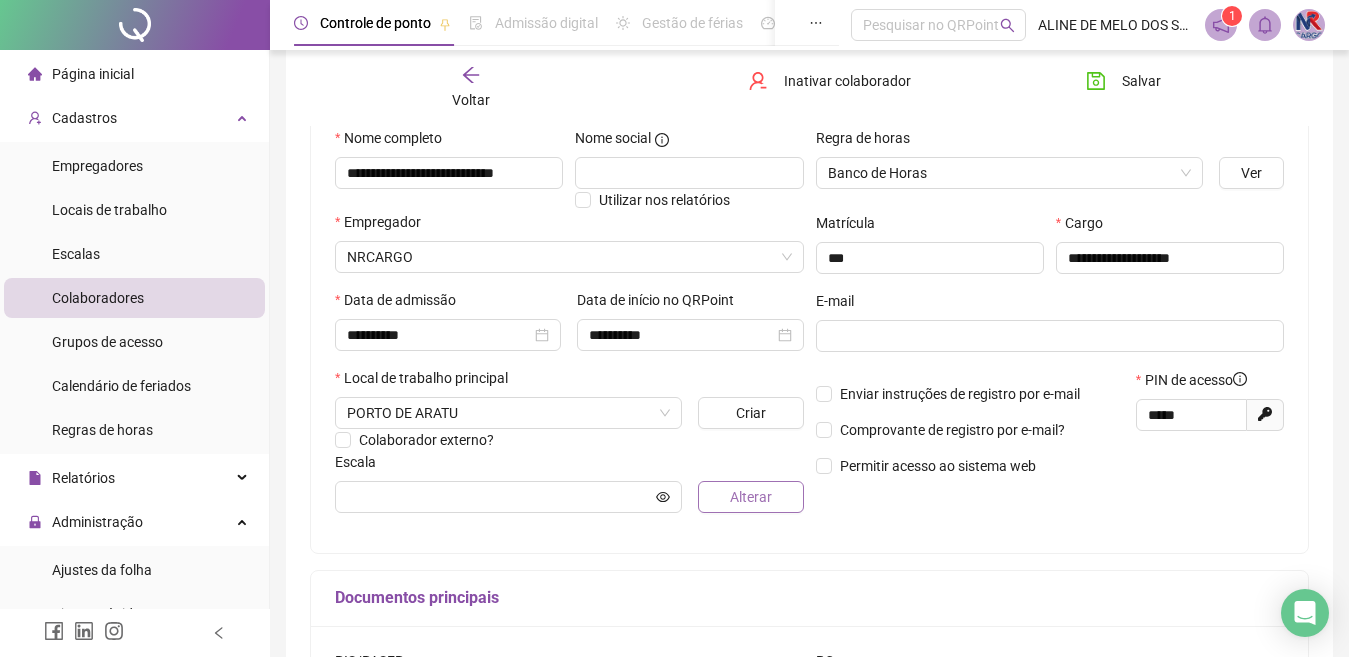 click on "Alterar" at bounding box center [751, 497] 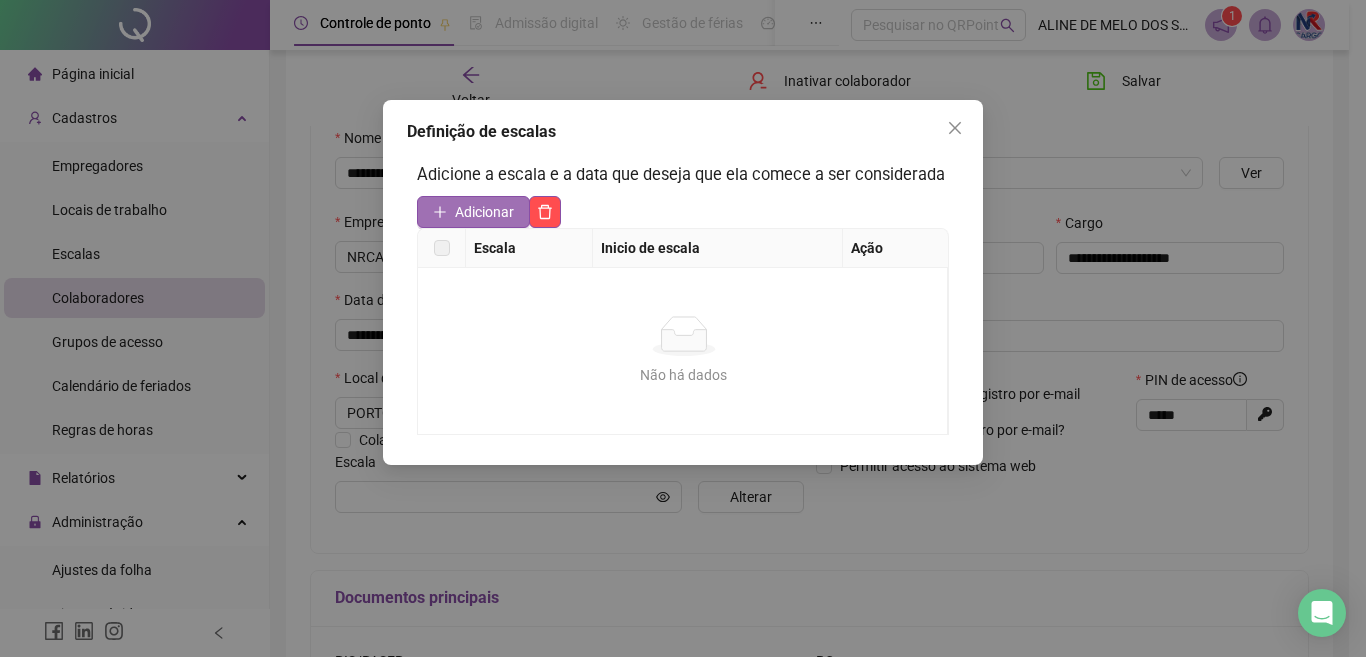 click on "Adicionar" at bounding box center (484, 212) 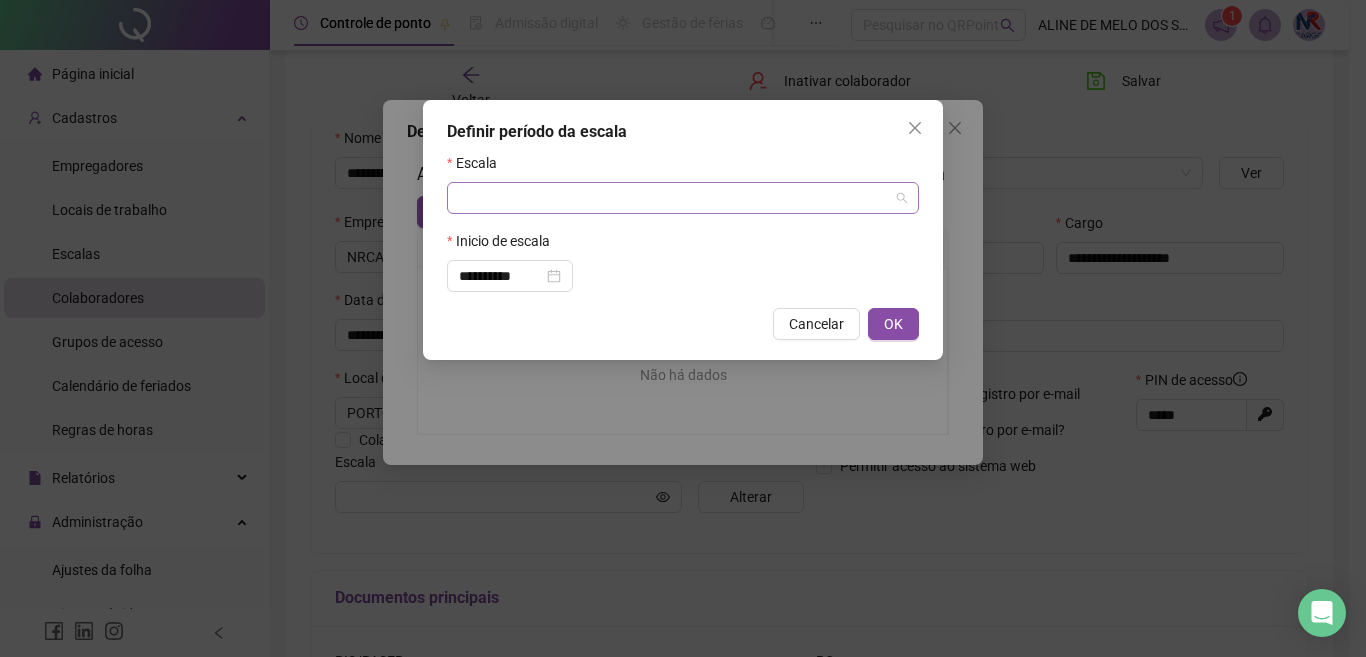 click at bounding box center [674, 198] 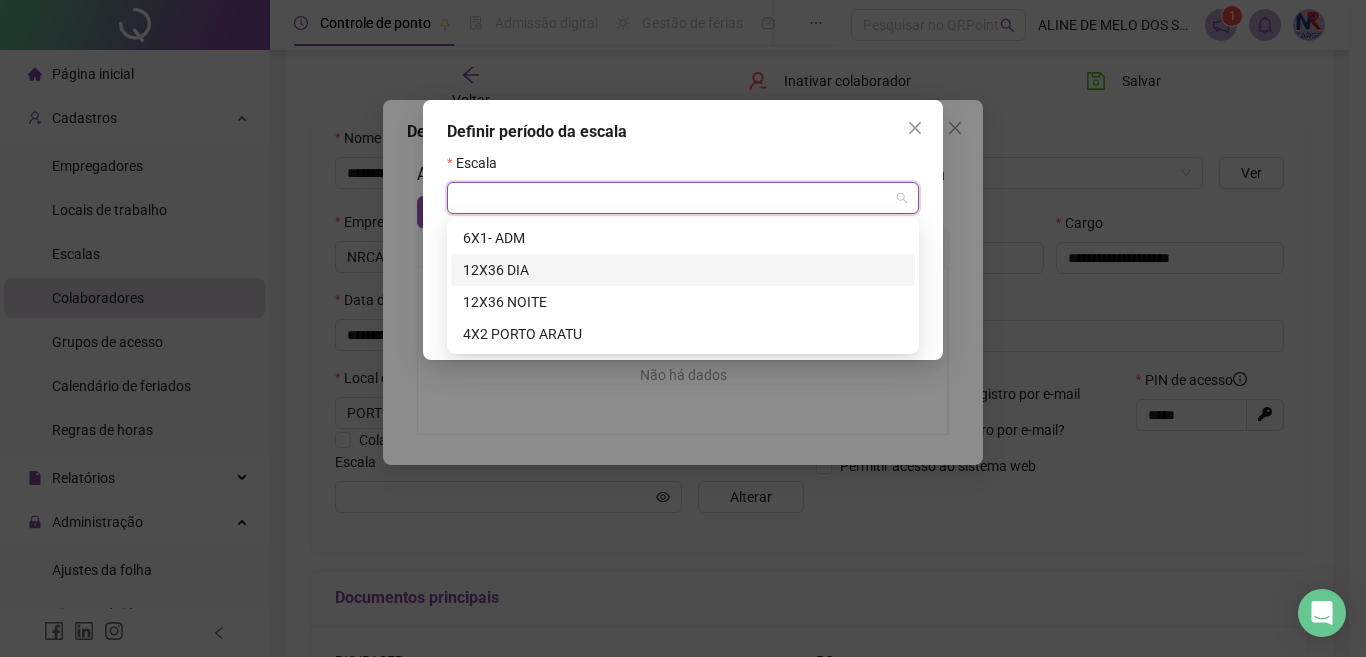 click on "12X36  DIA" at bounding box center [683, 270] 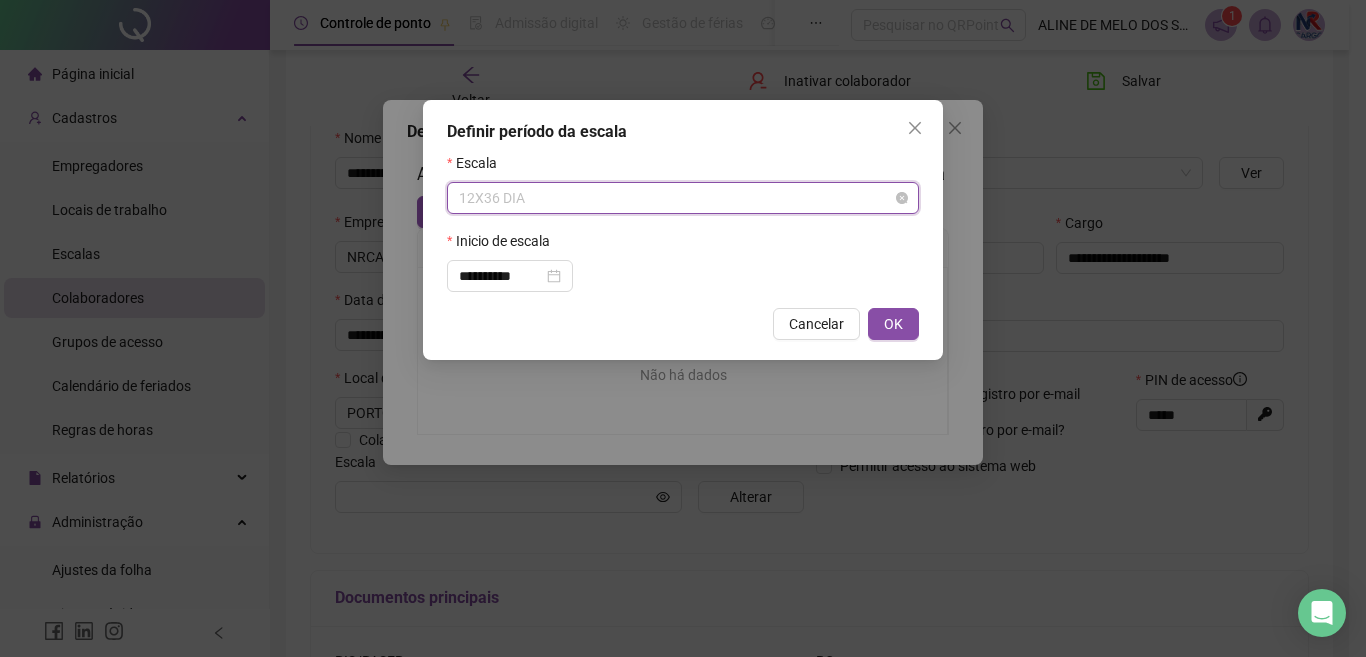 click on "12X36  DIA" at bounding box center (683, 198) 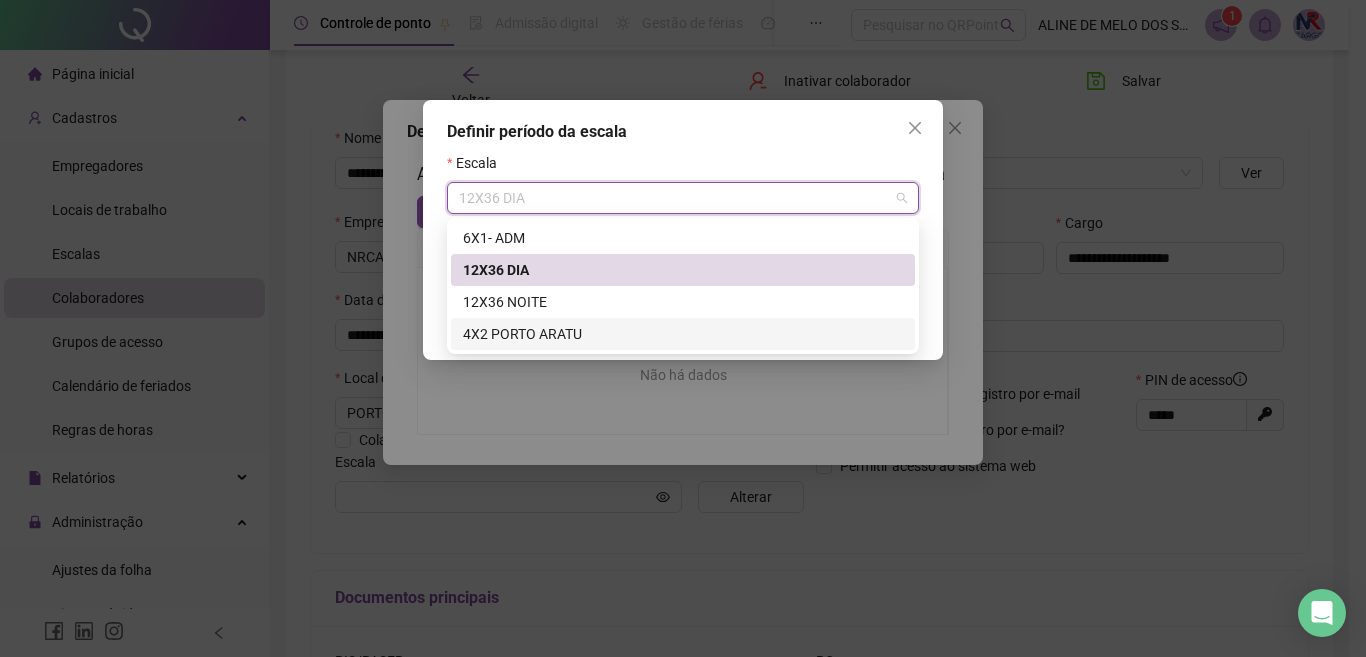 click on "**********" at bounding box center (683, 328) 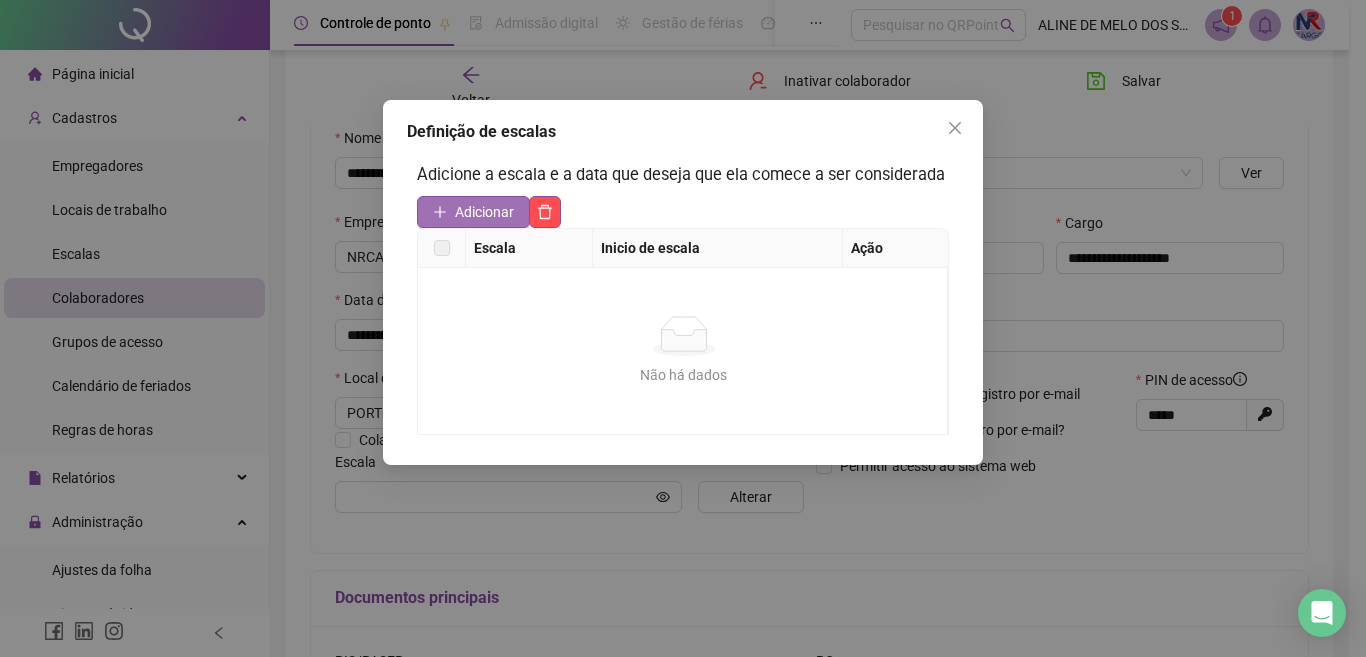 click on "Adicionar" at bounding box center [484, 212] 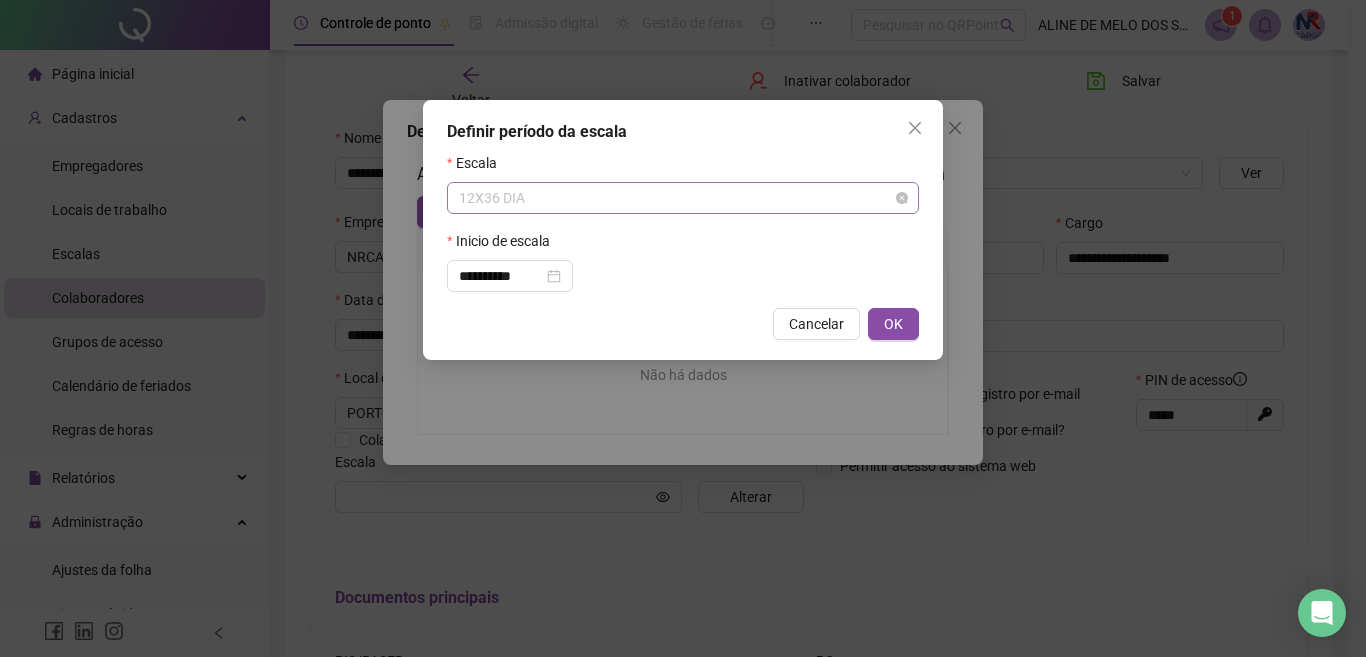 click on "12X36  DIA" at bounding box center [683, 198] 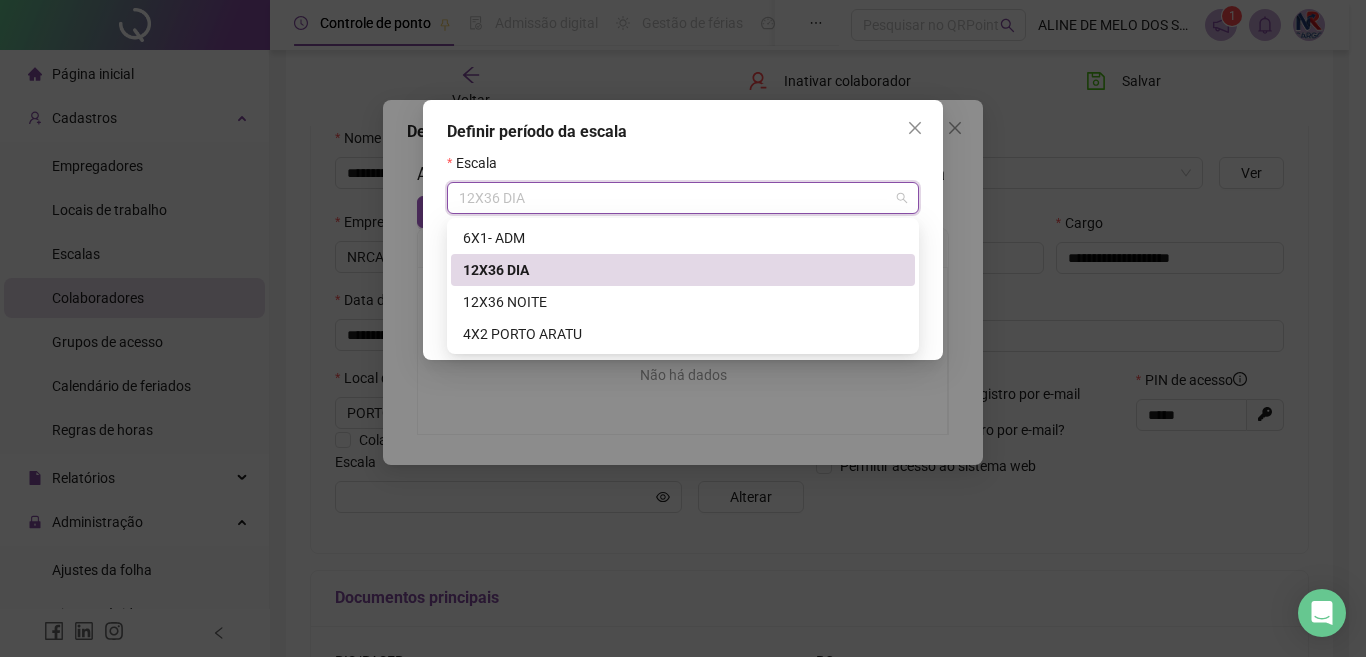 click on "12X36  DIA" at bounding box center [683, 270] 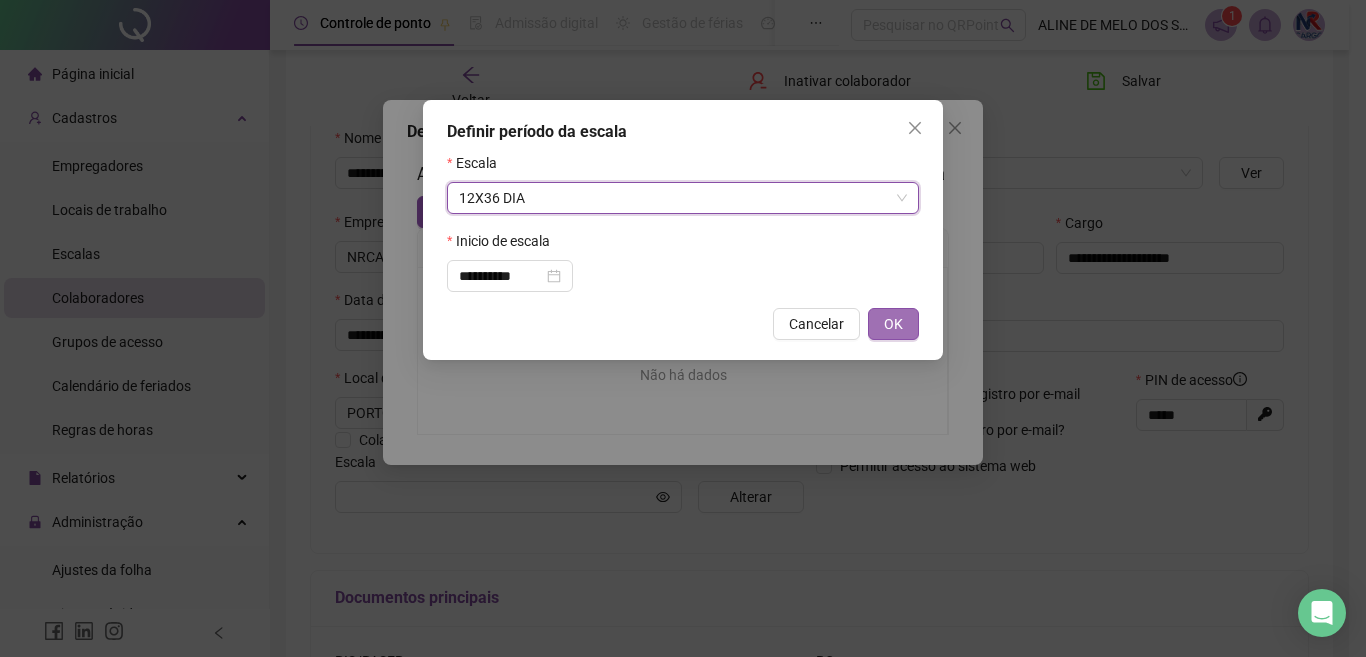 click on "OK" at bounding box center [893, 324] 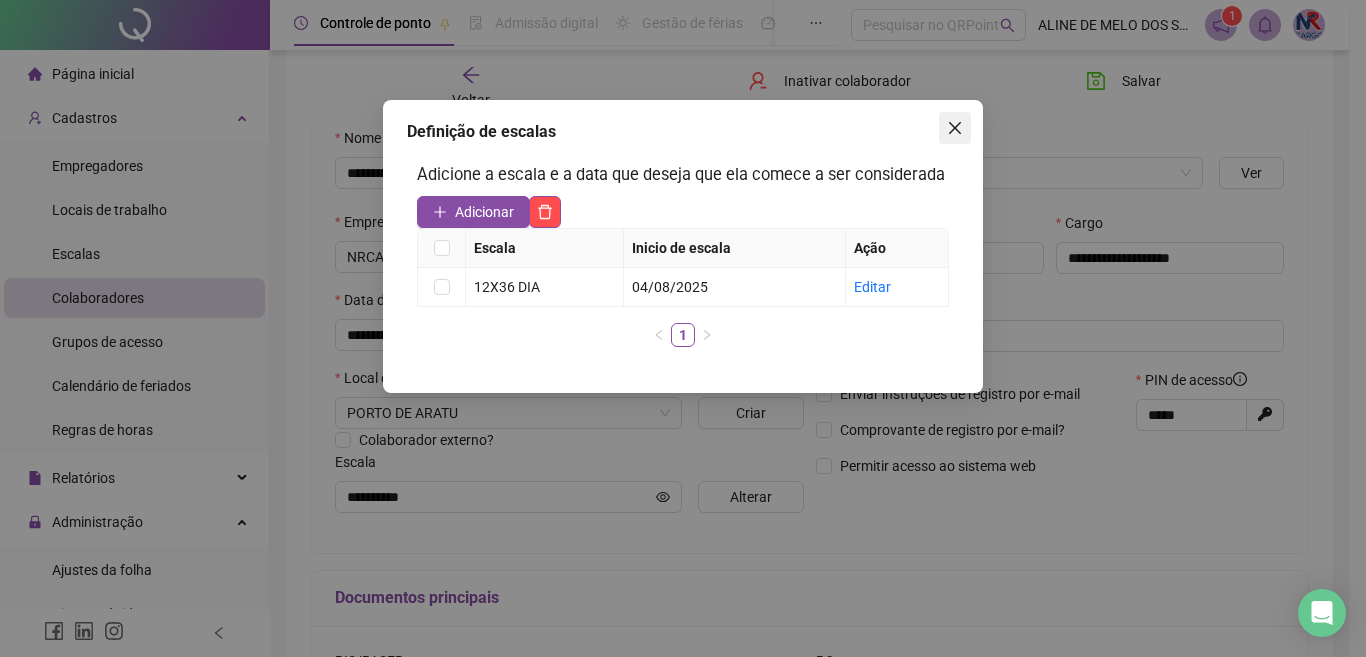 click at bounding box center [955, 128] 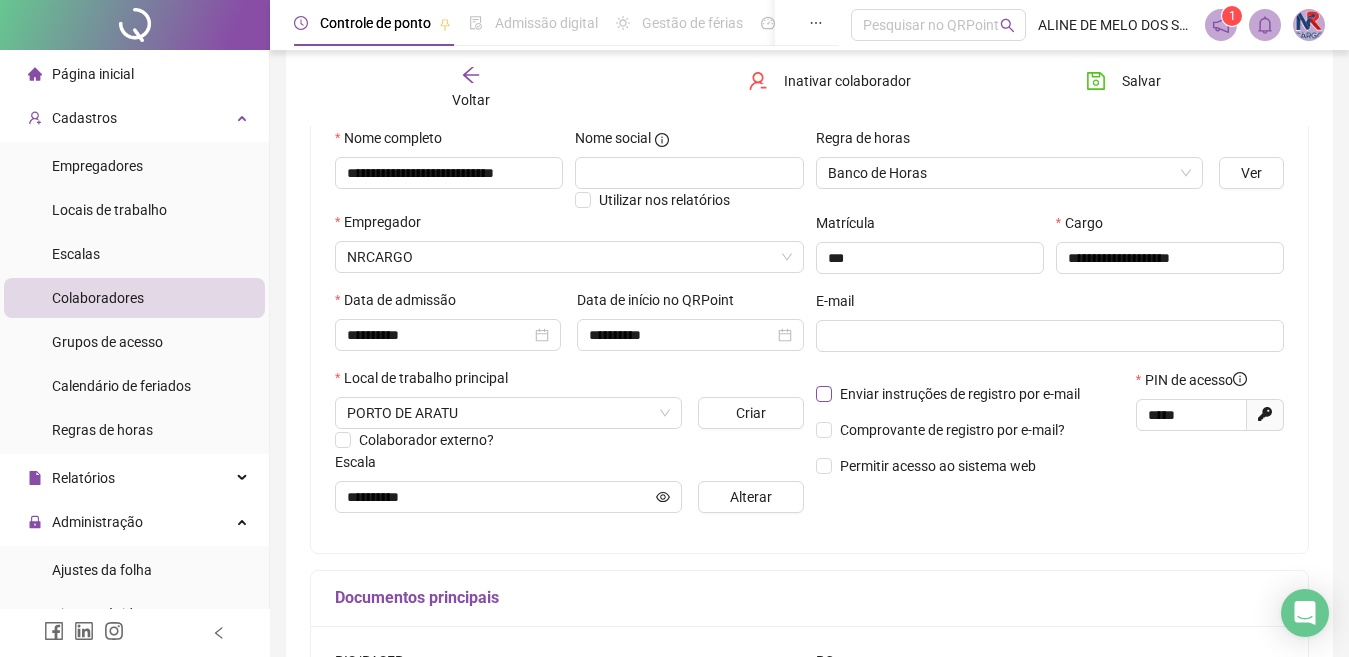 click on "Enviar instruções de registro por e-mail" at bounding box center (960, 394) 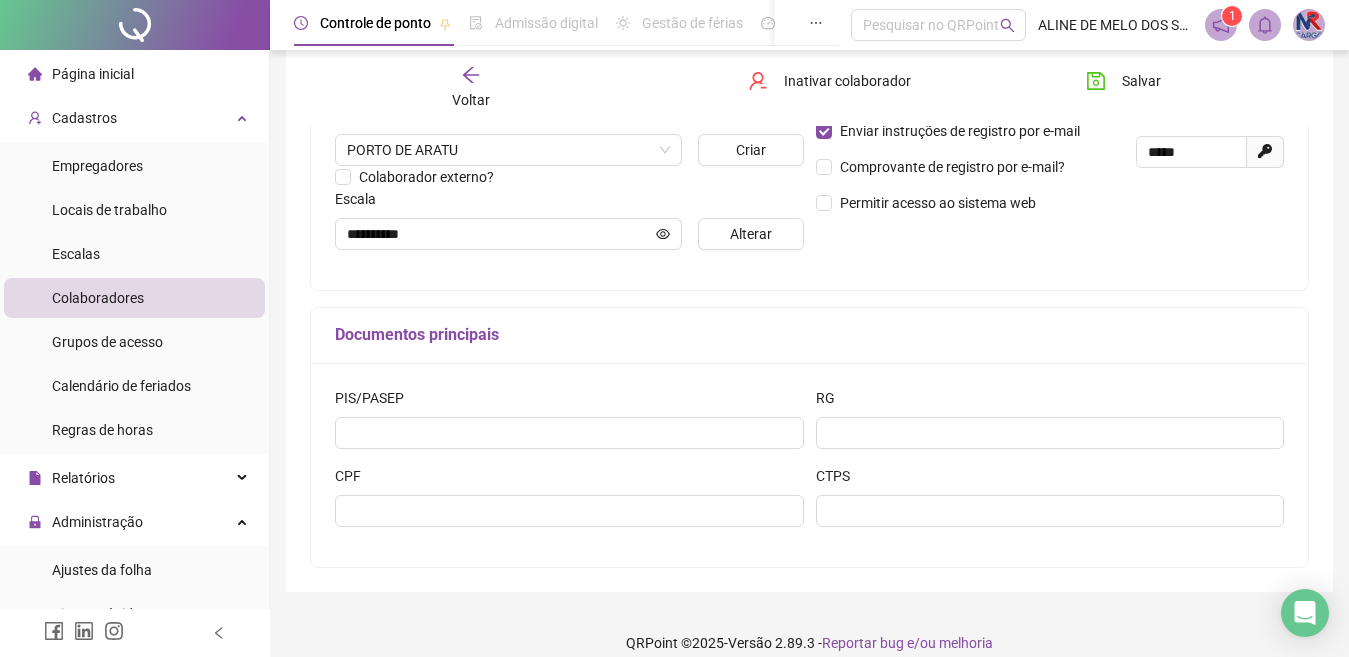 scroll, scrollTop: 484, scrollLeft: 0, axis: vertical 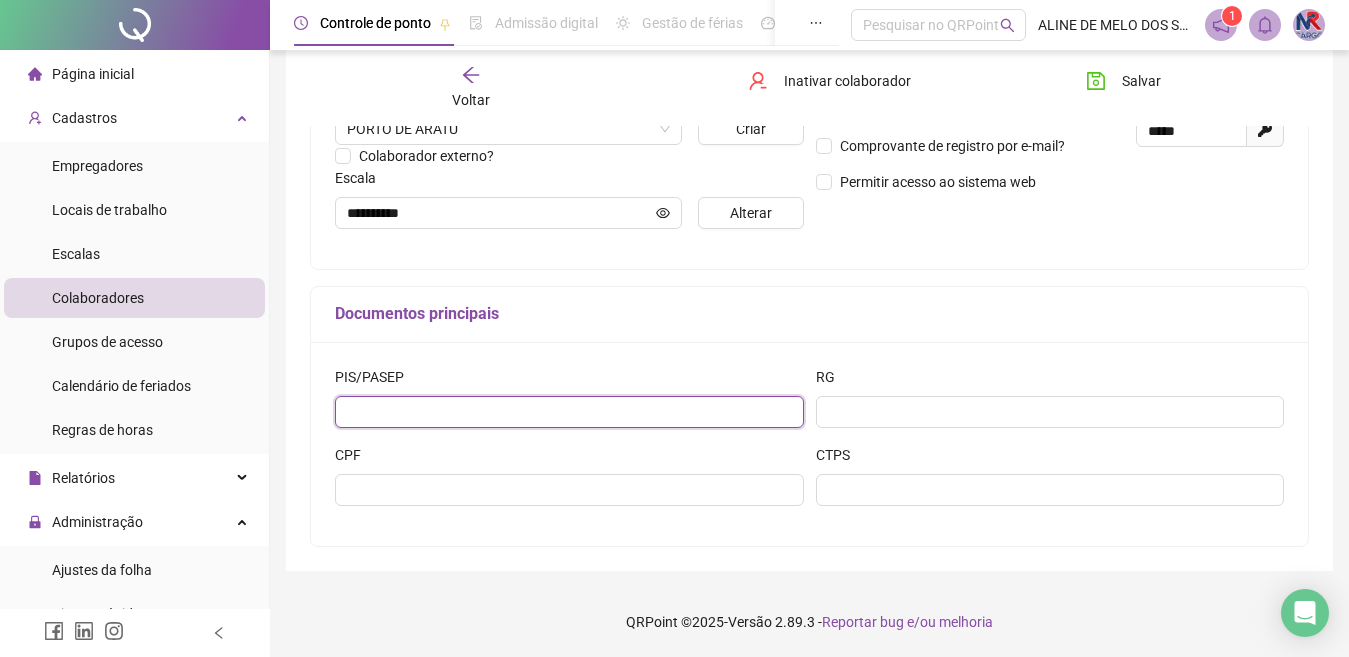 click at bounding box center (569, 412) 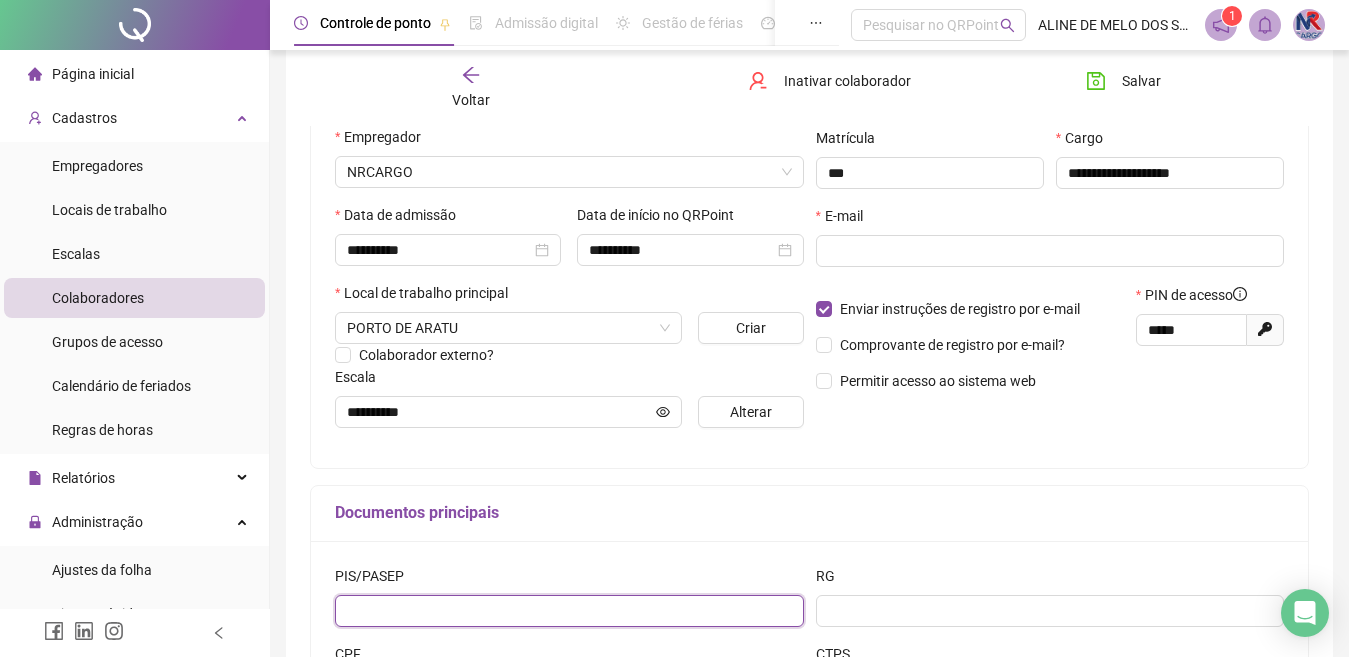 scroll, scrollTop: 284, scrollLeft: 0, axis: vertical 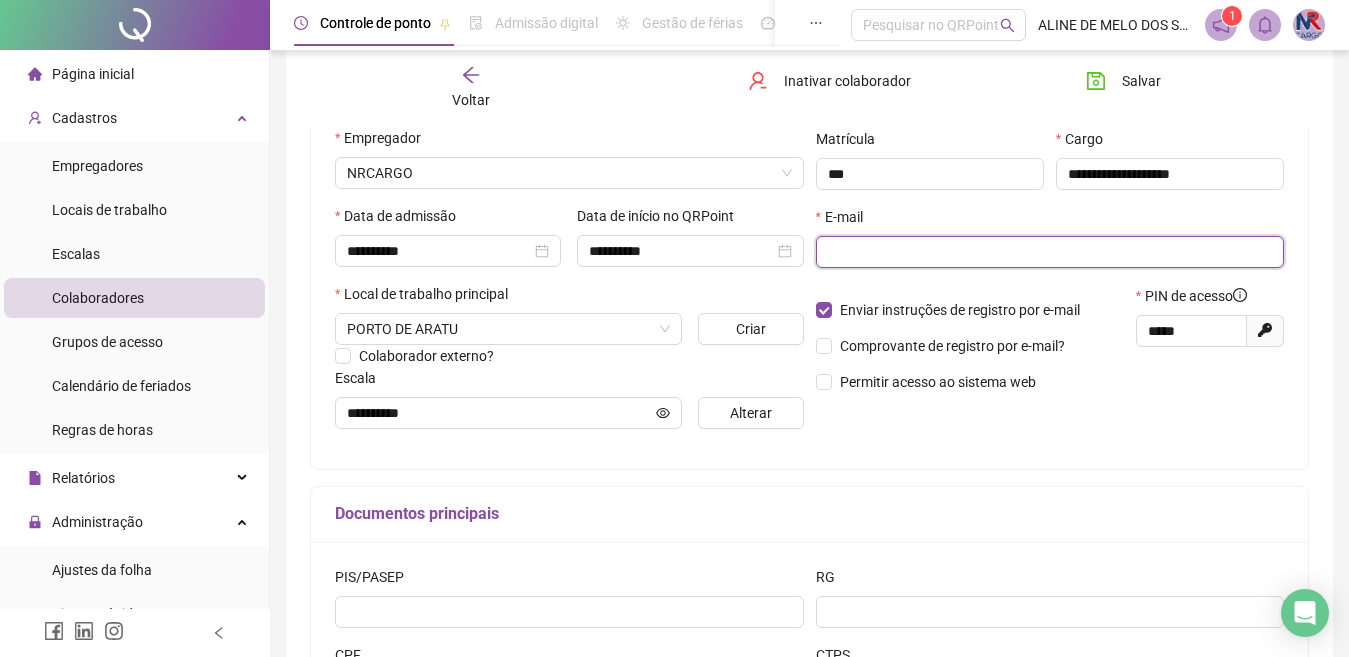 click at bounding box center (1048, 252) 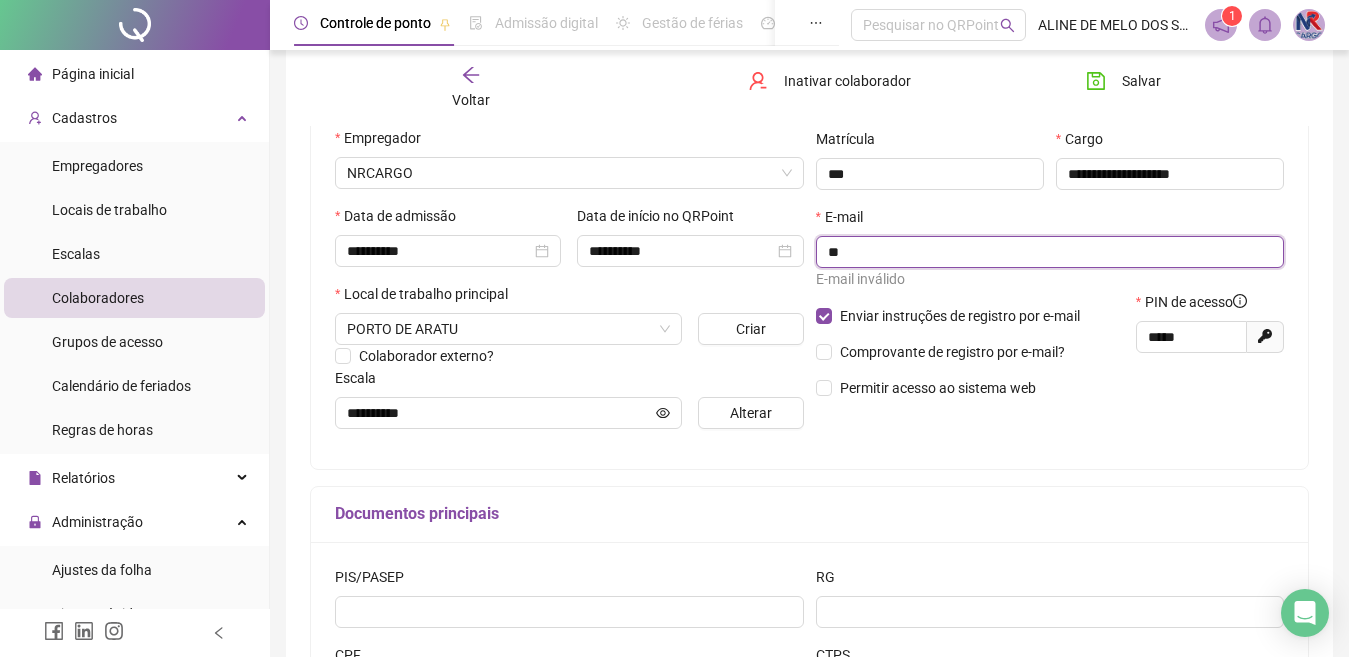 type on "*" 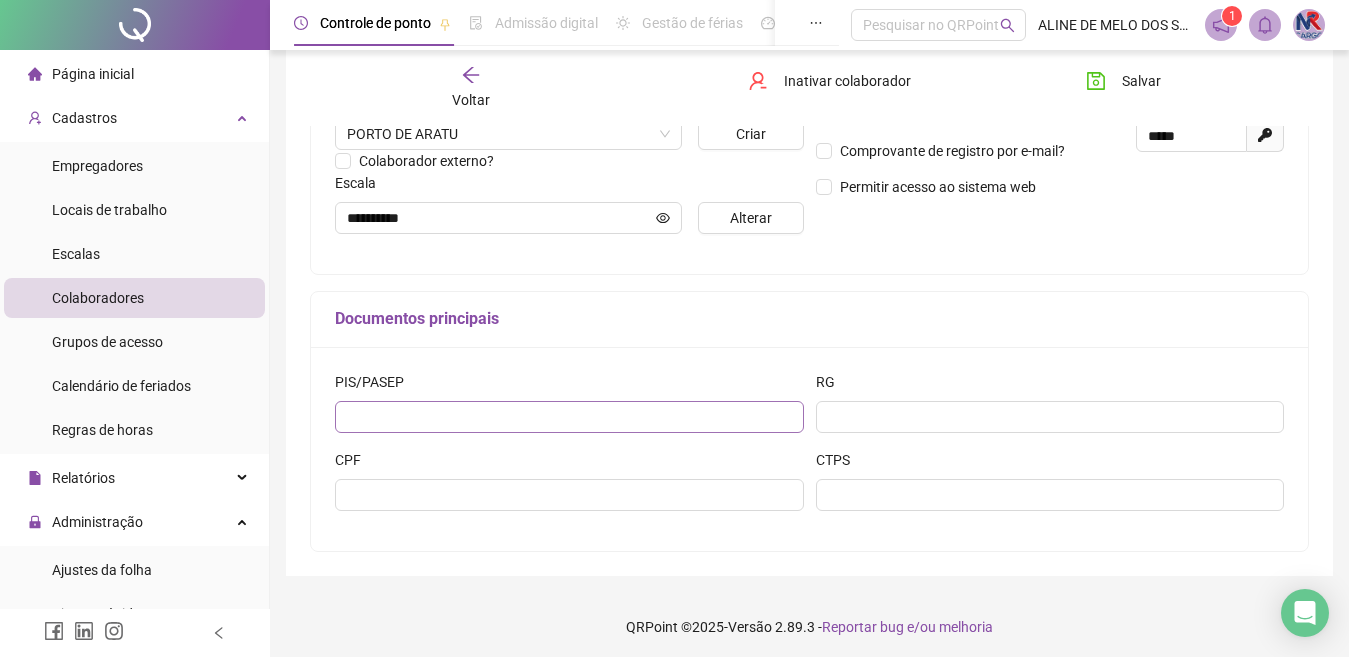 scroll, scrollTop: 484, scrollLeft: 0, axis: vertical 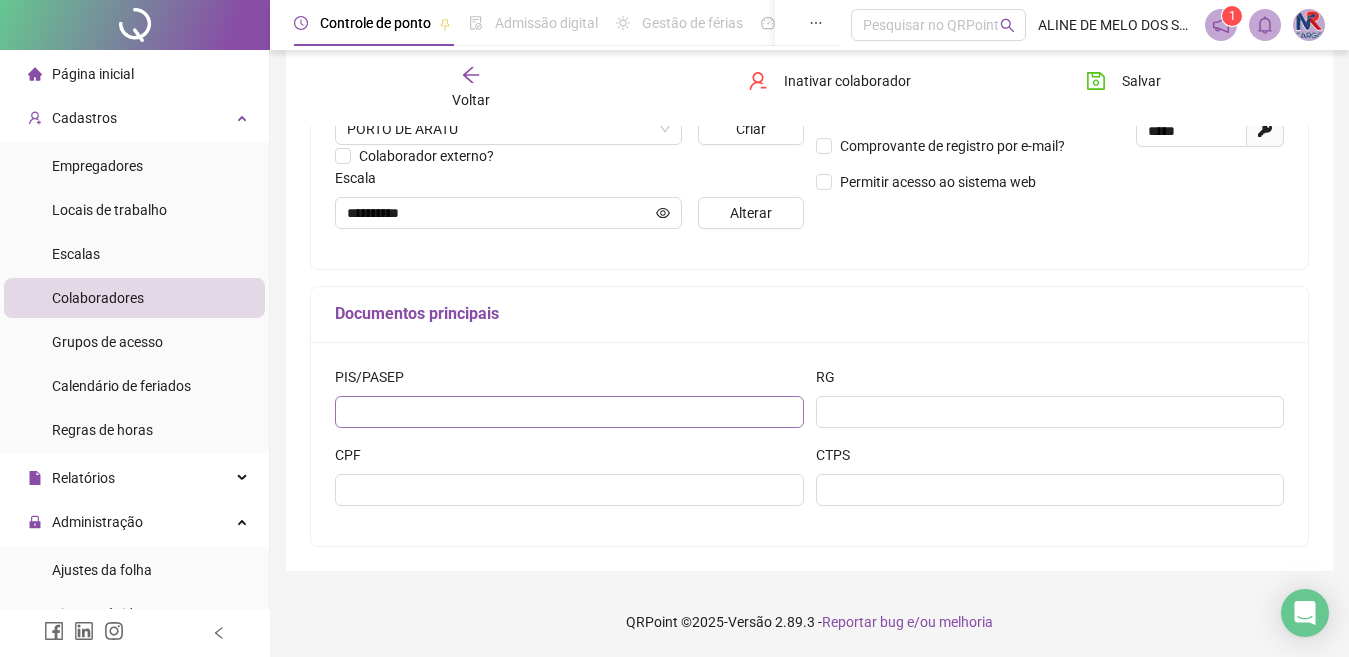 type on "**********" 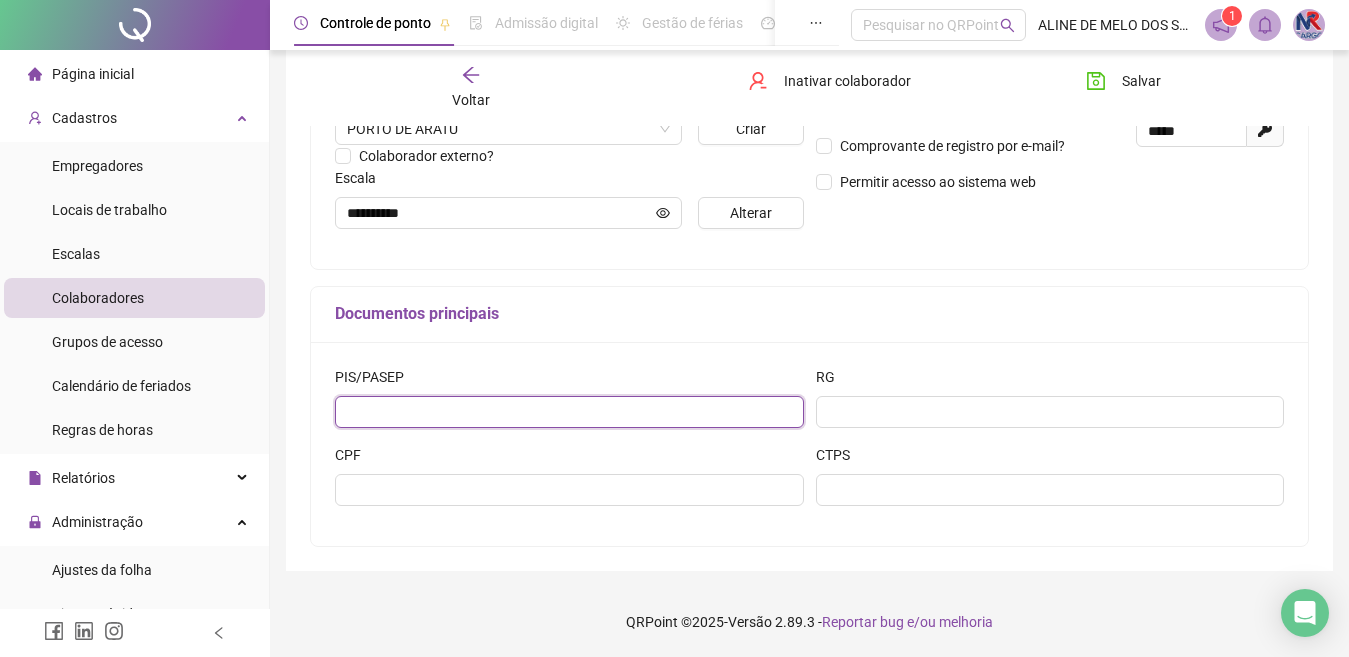 click at bounding box center [569, 412] 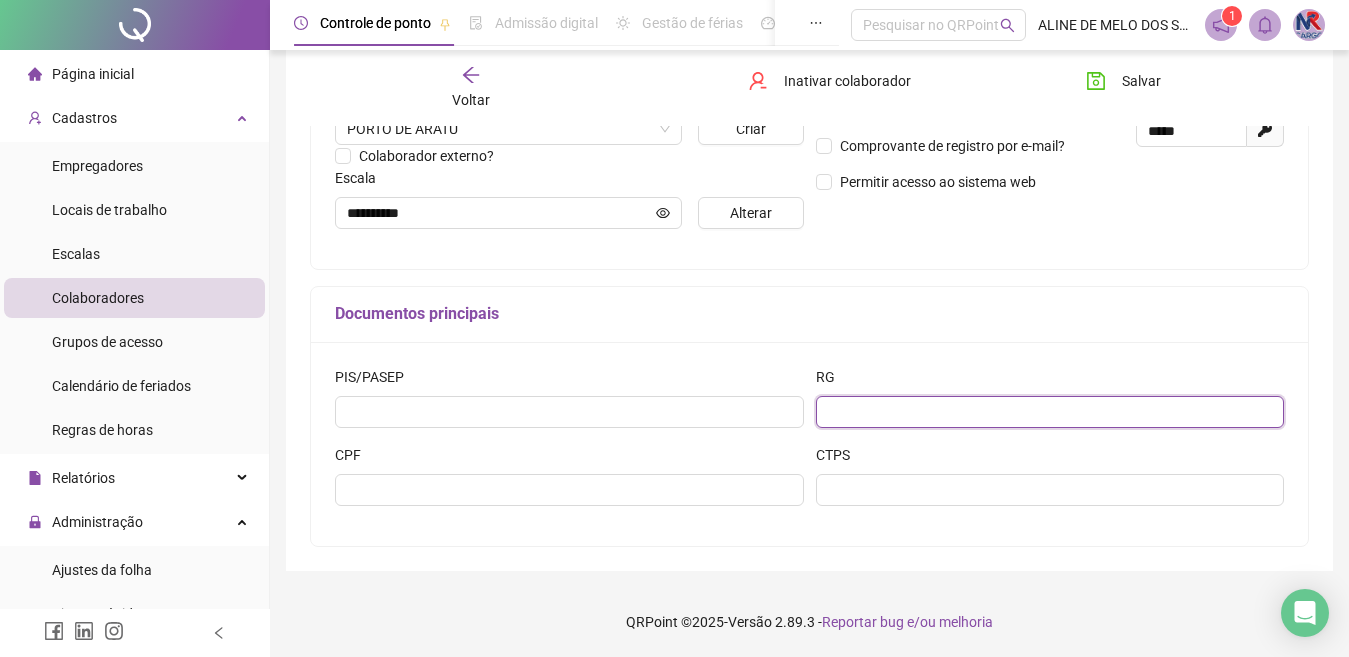 click at bounding box center (1050, 412) 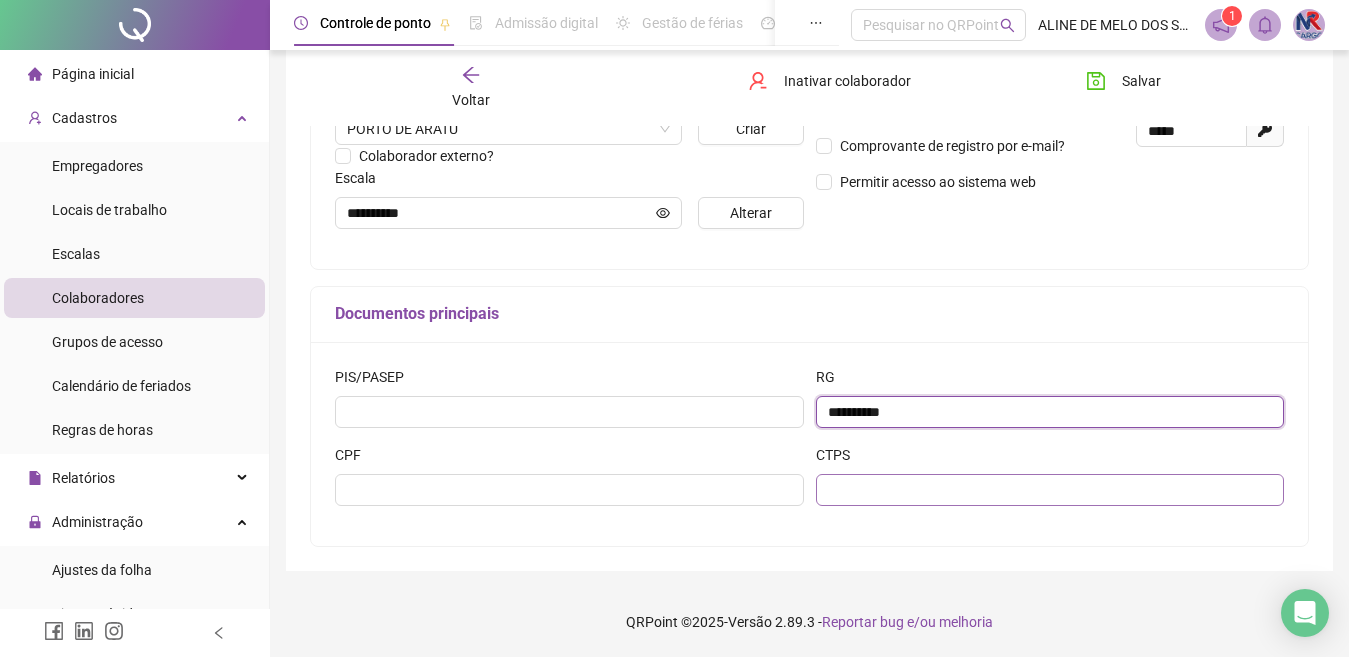 type on "**********" 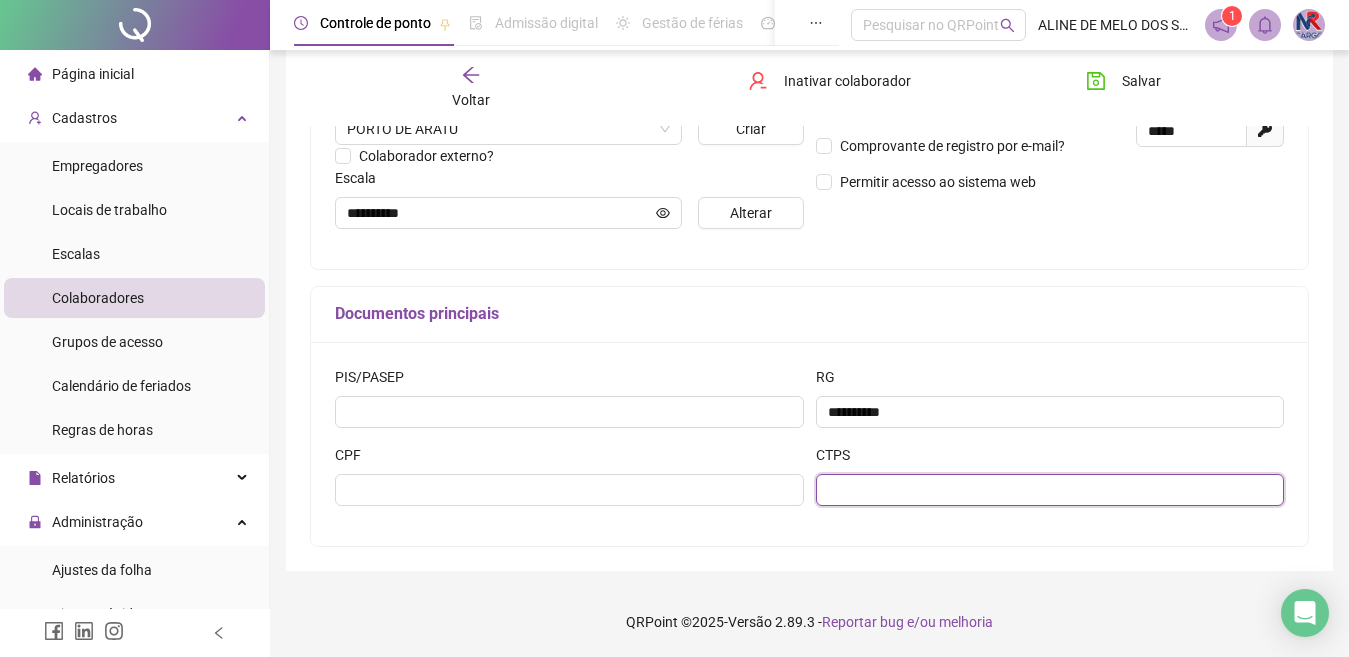 click at bounding box center [1050, 490] 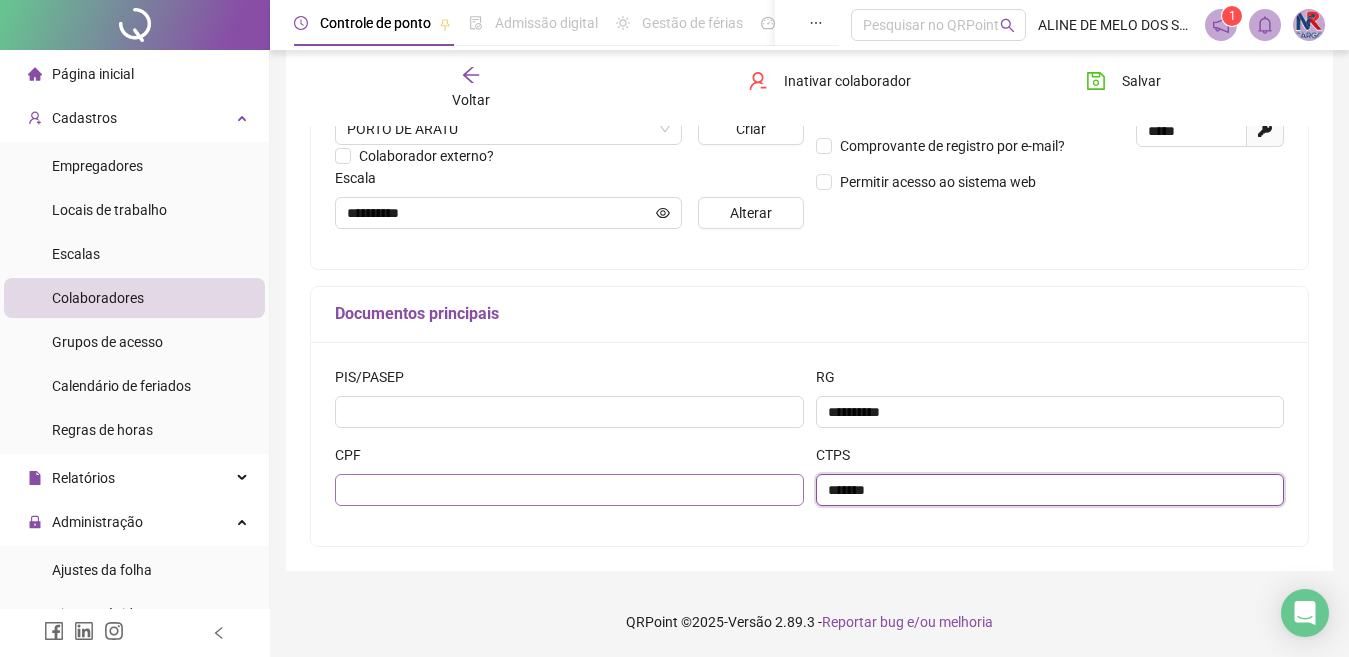 type on "*******" 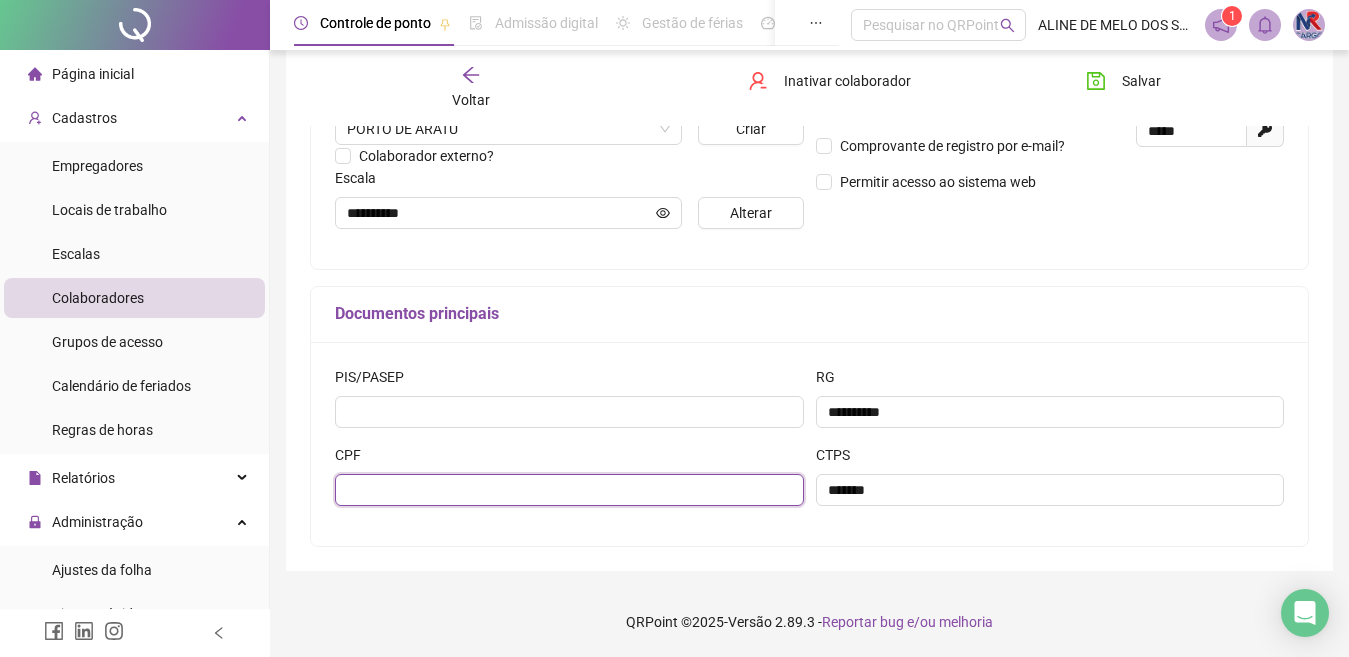 click at bounding box center [569, 490] 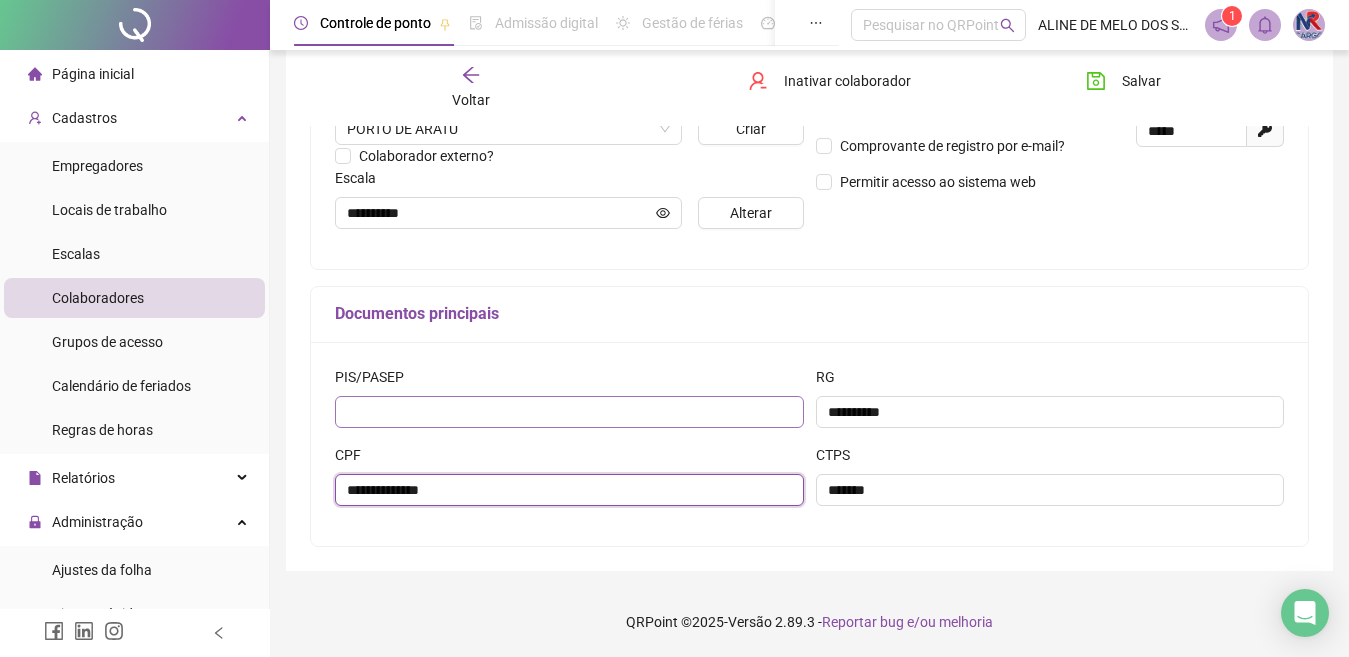 type on "**********" 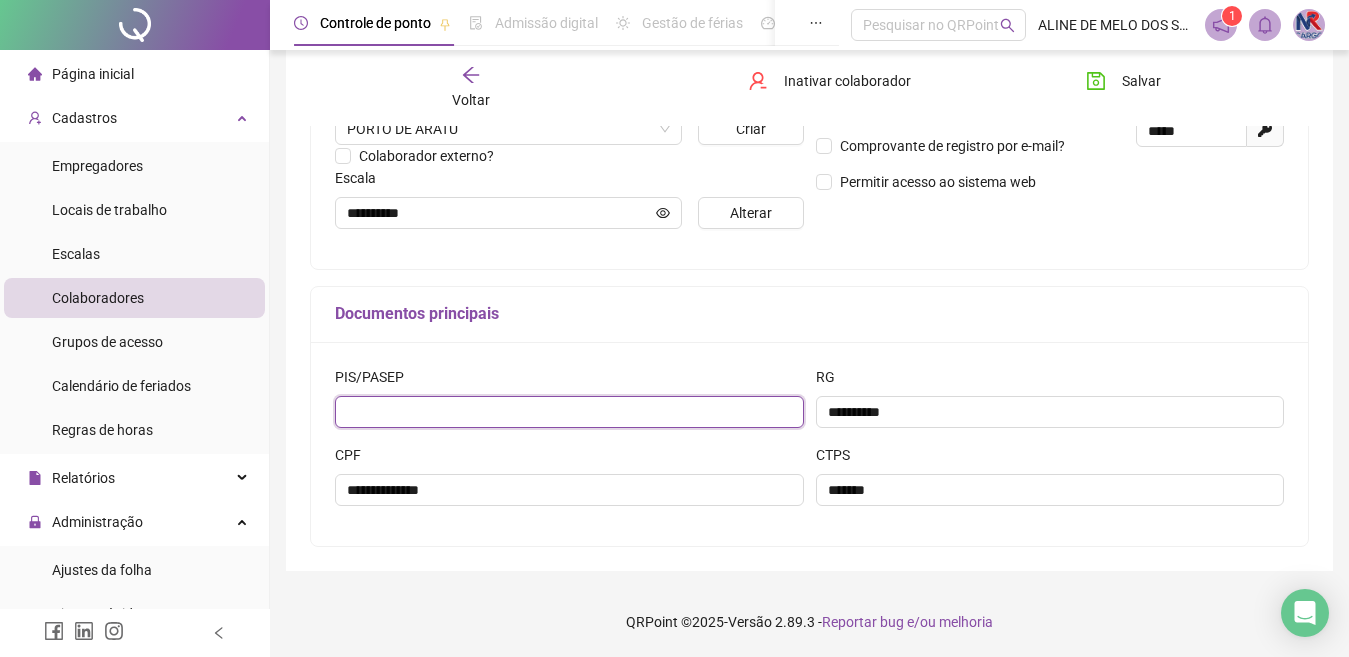 click at bounding box center [569, 412] 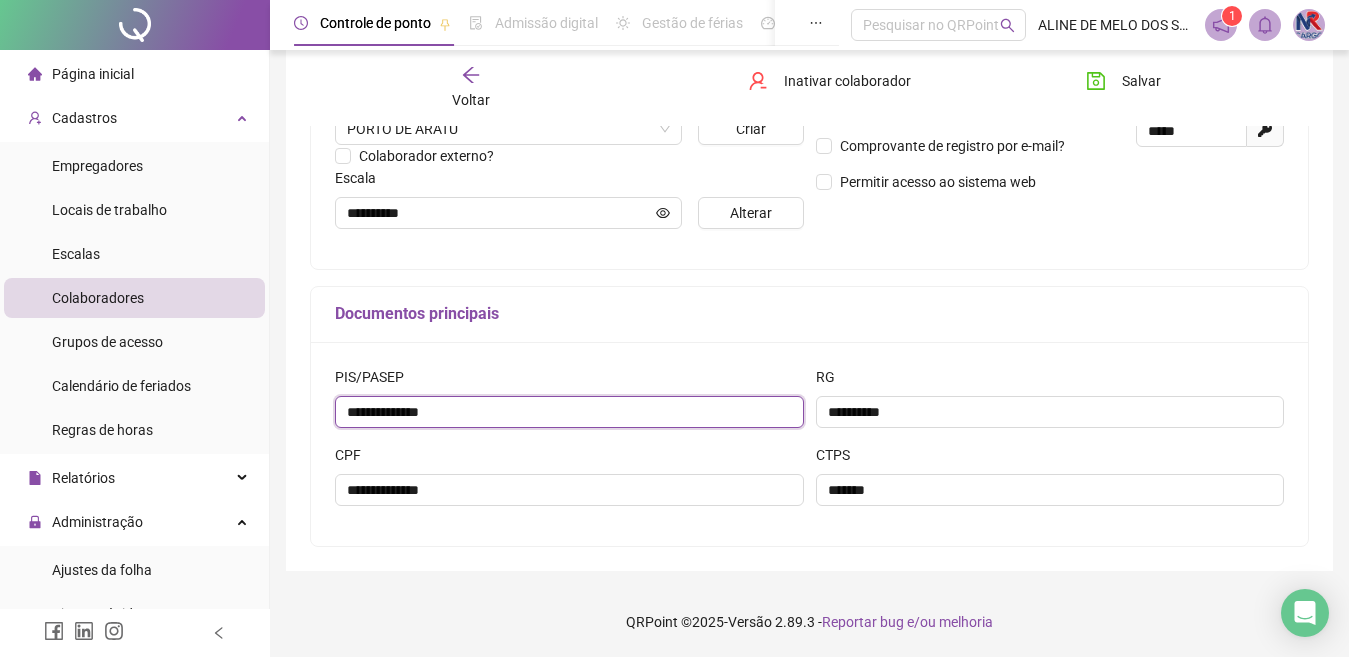 scroll, scrollTop: 384, scrollLeft: 0, axis: vertical 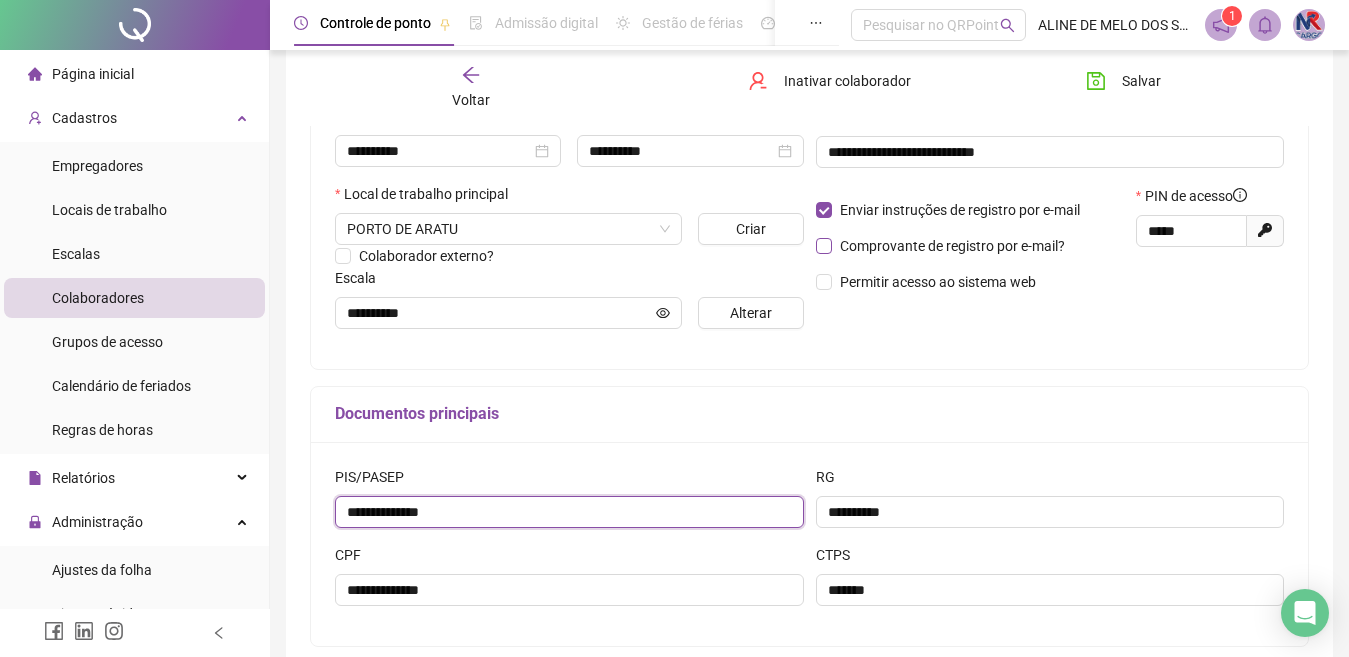 type on "**********" 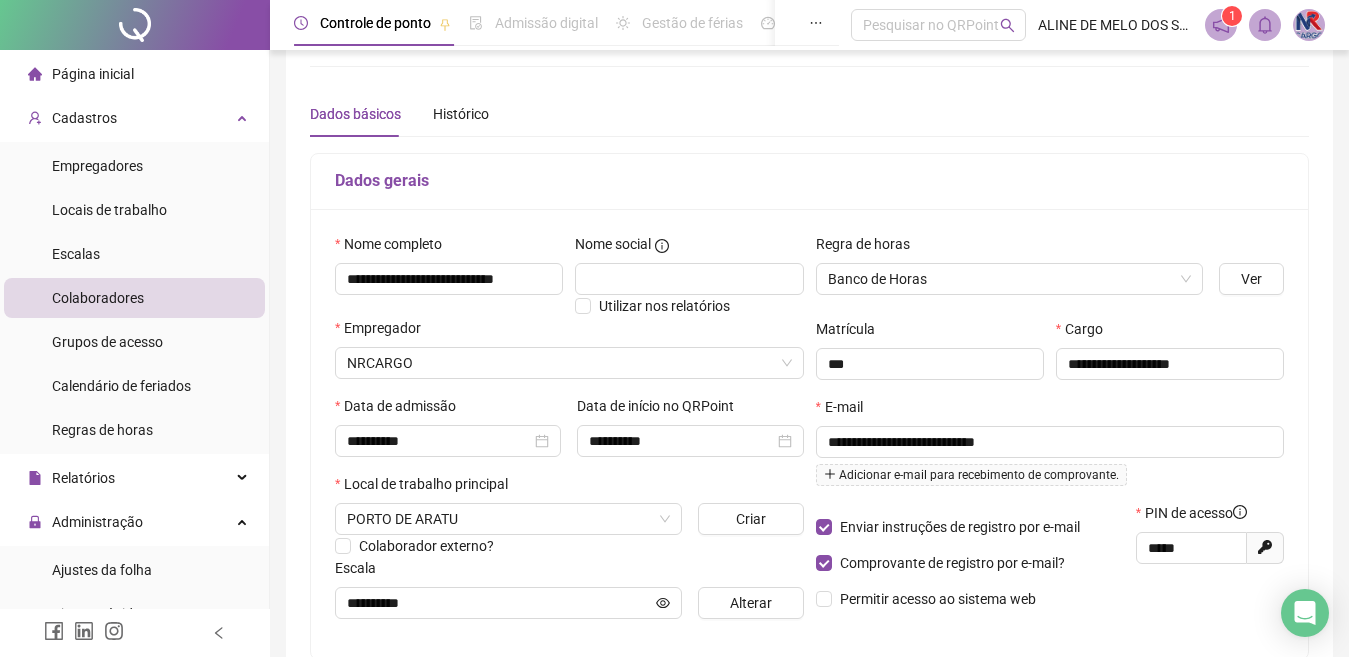 scroll, scrollTop: 0, scrollLeft: 0, axis: both 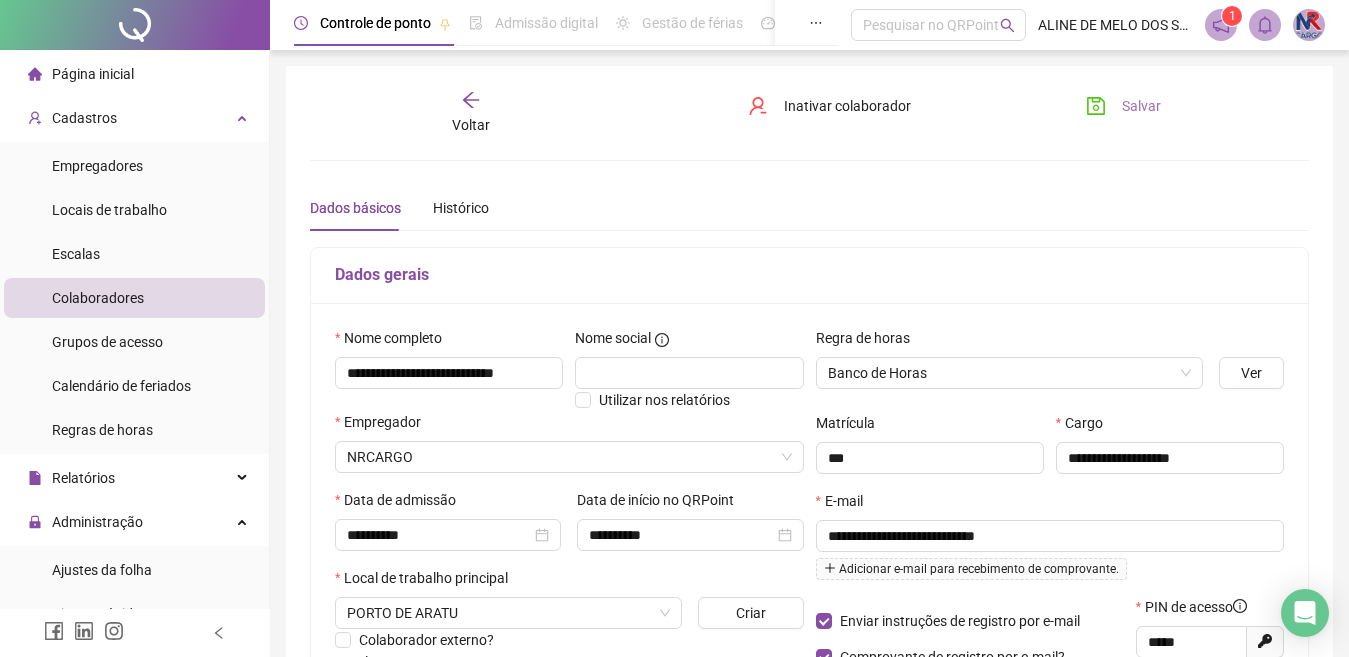 click on "Salvar" at bounding box center (1141, 106) 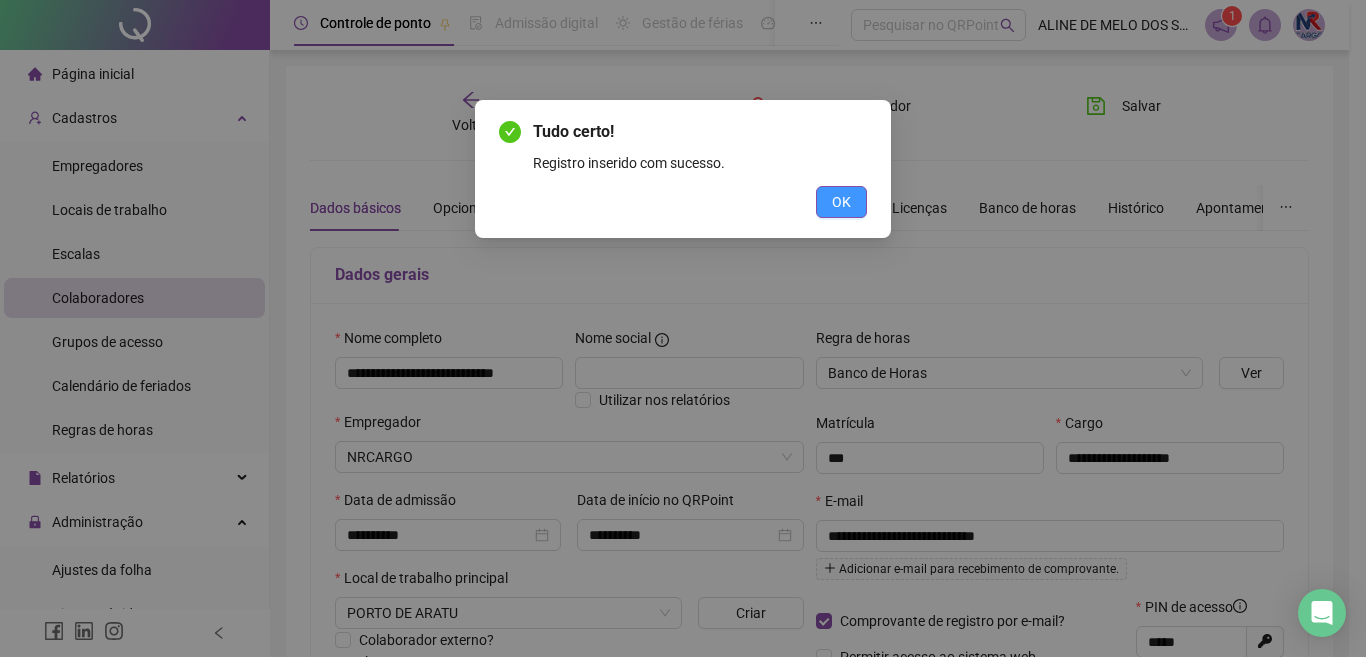 click on "OK" at bounding box center [841, 202] 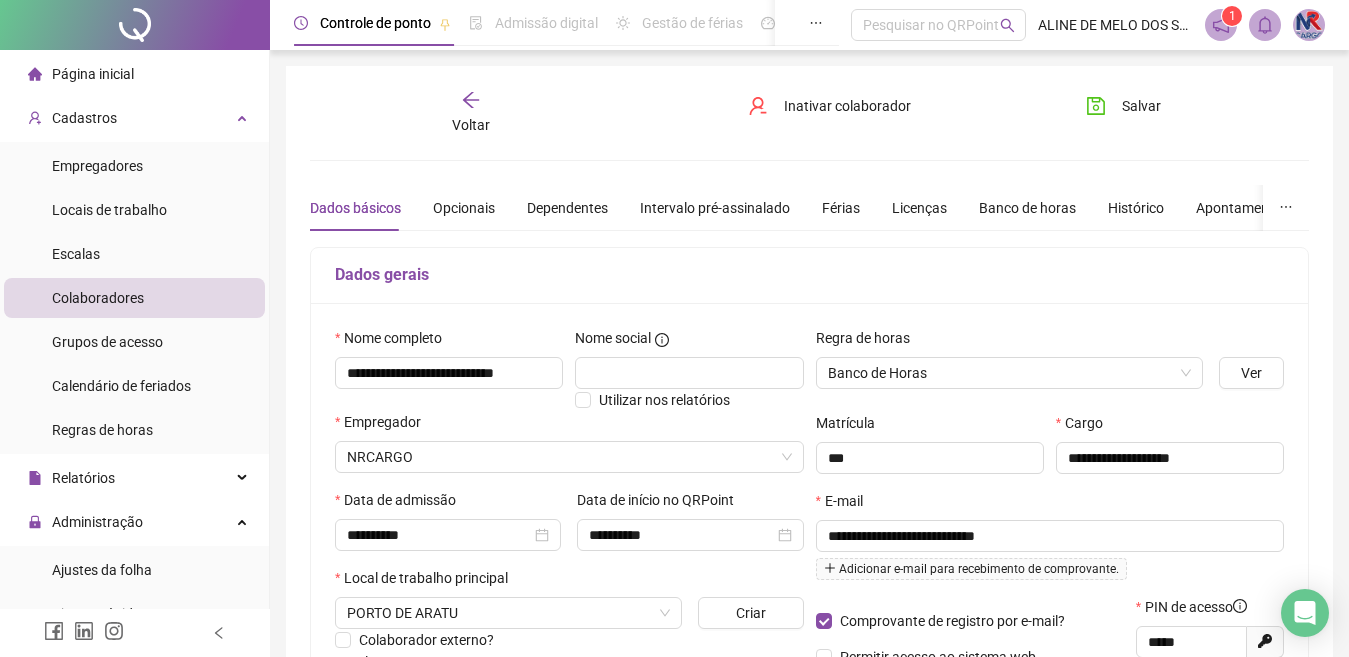 click on "Voltar" at bounding box center [471, 125] 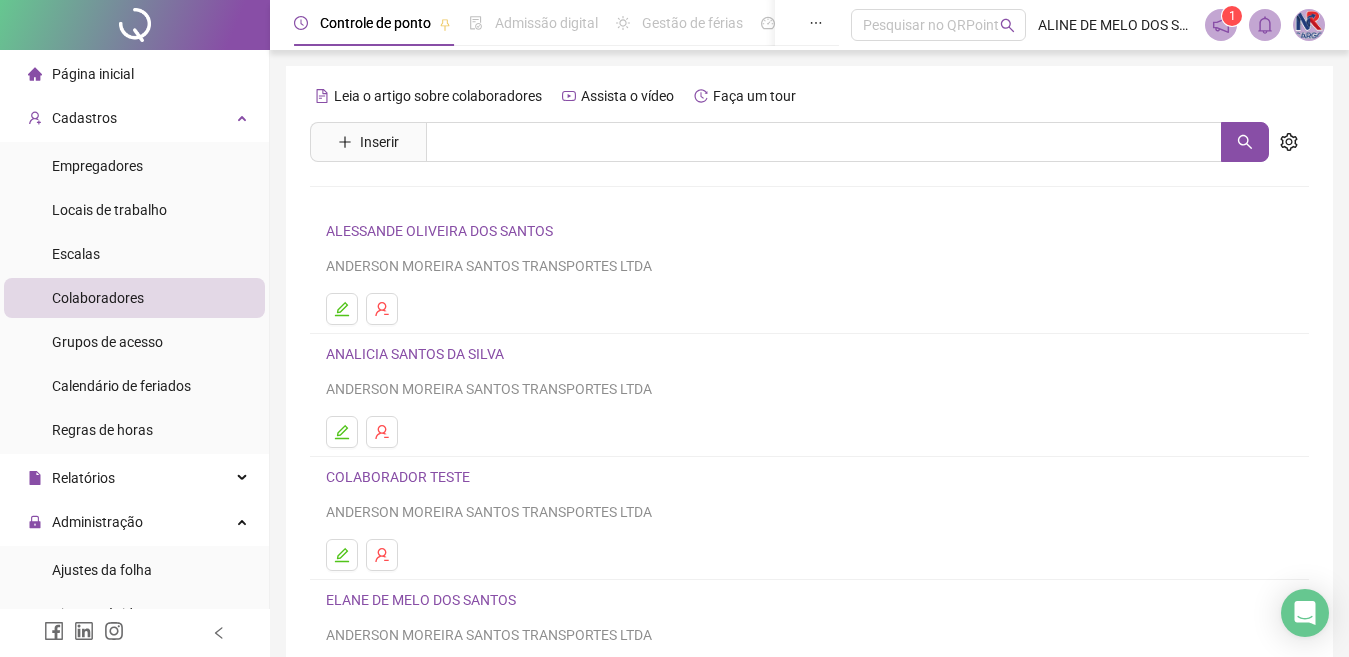 scroll, scrollTop: 310, scrollLeft: 0, axis: vertical 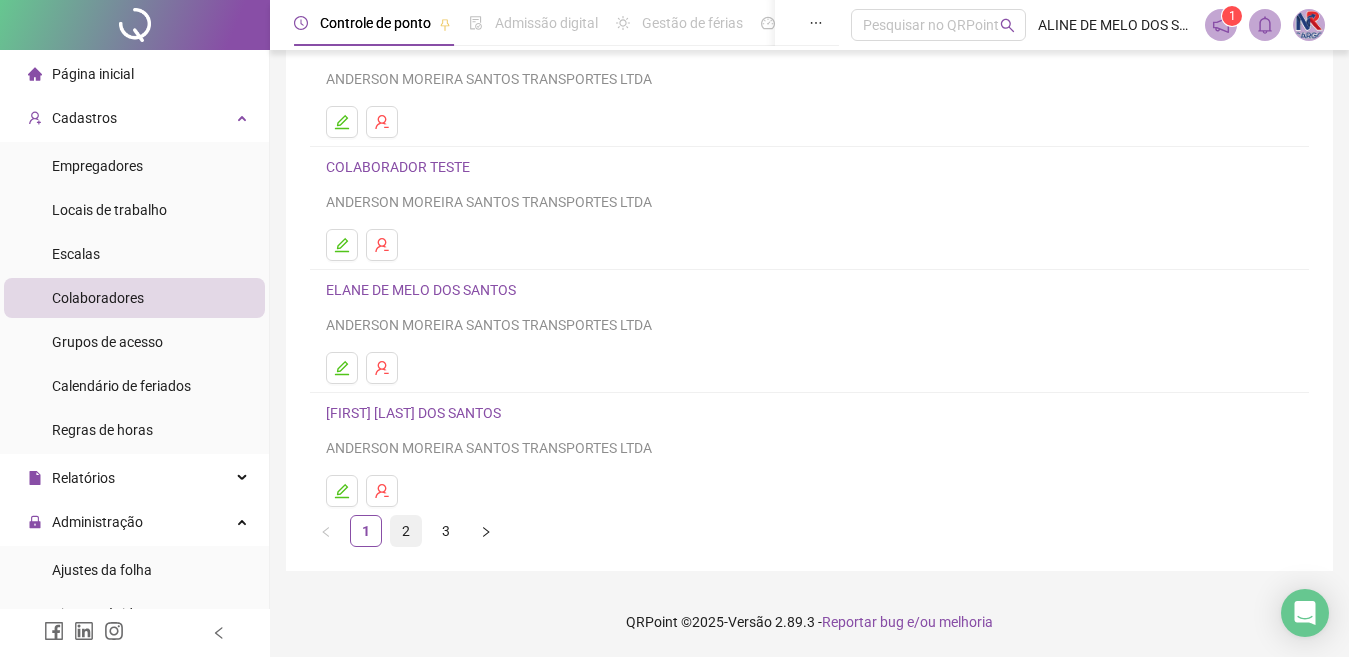 click on "2" at bounding box center (406, 531) 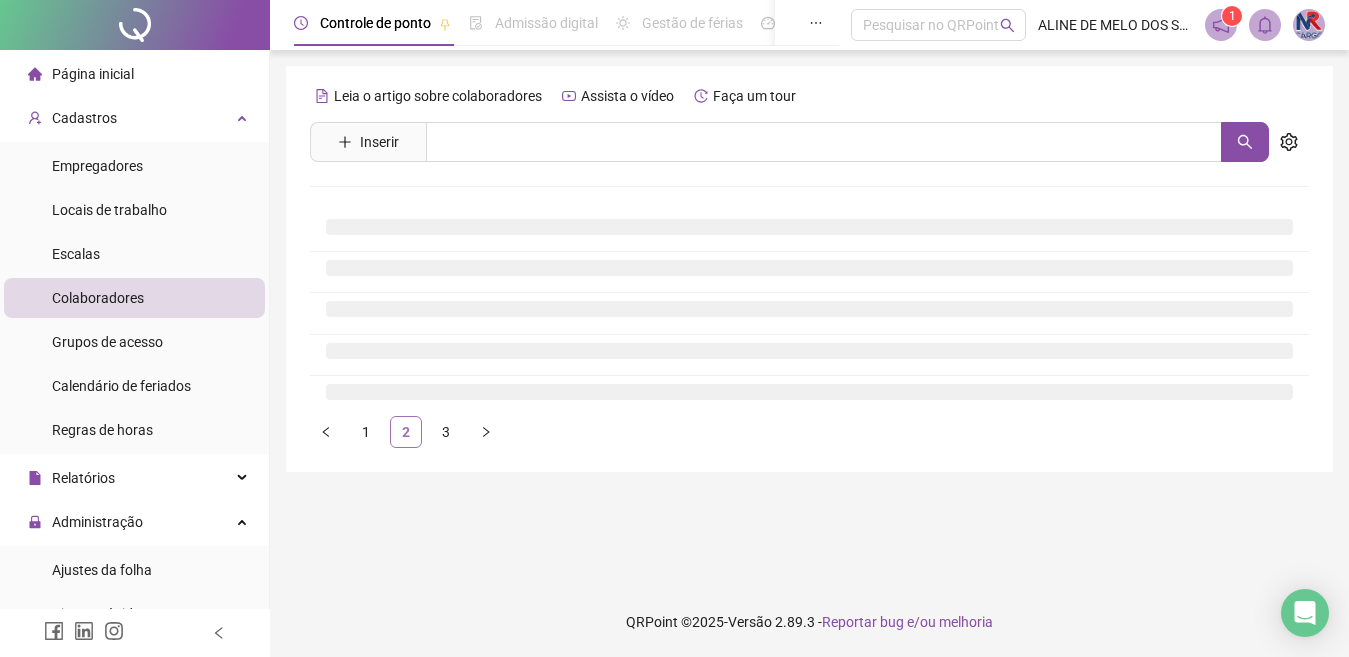 scroll, scrollTop: 0, scrollLeft: 0, axis: both 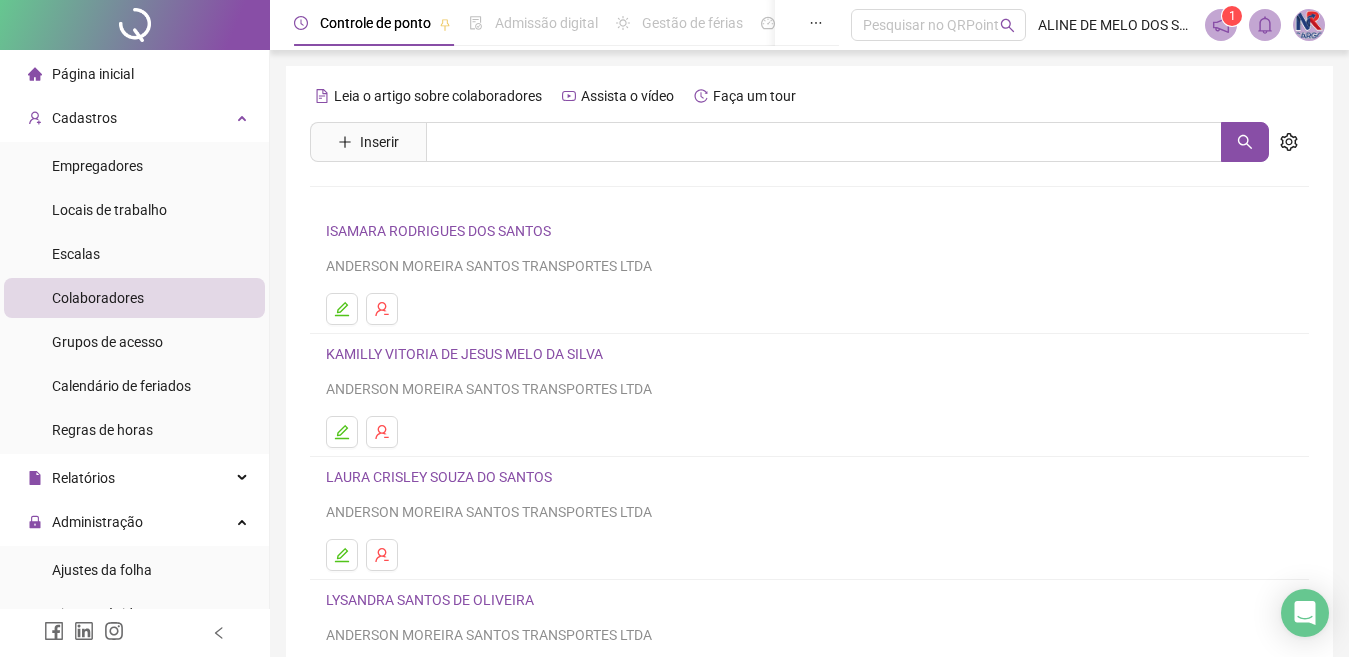 click on "ISAMARA RODRIGUES DOS SANTOS" at bounding box center (441, 231) 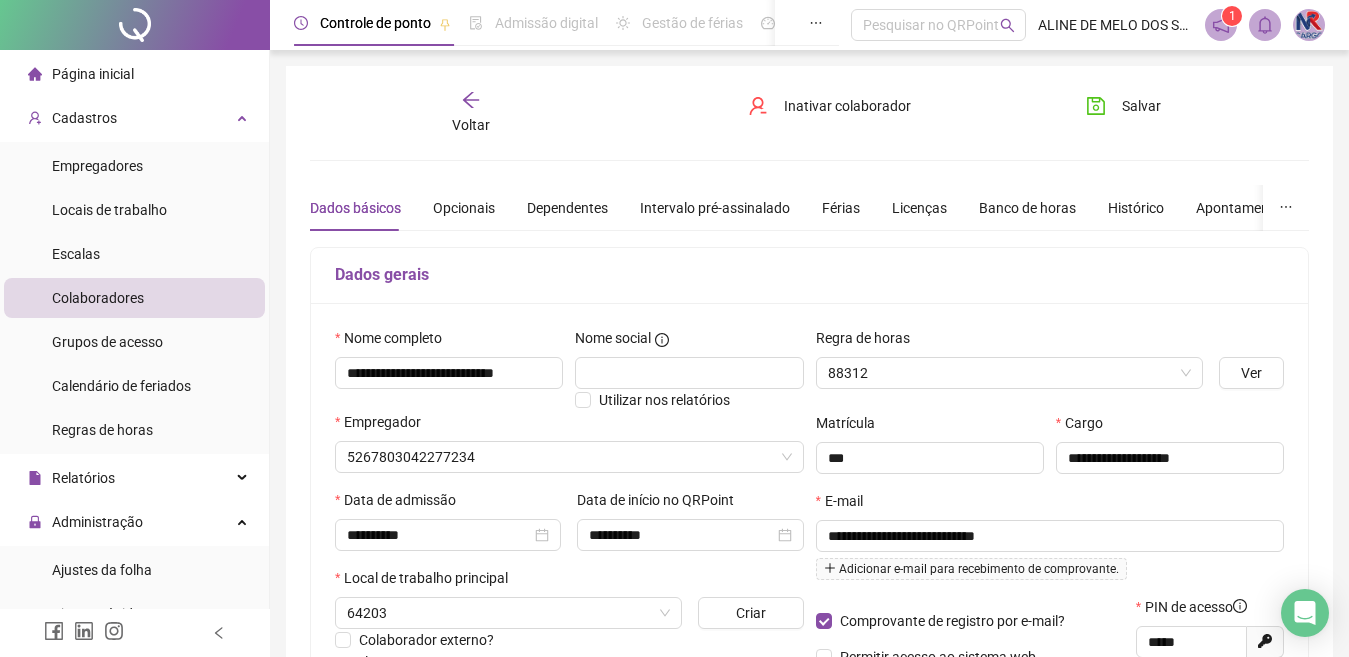type on "**********" 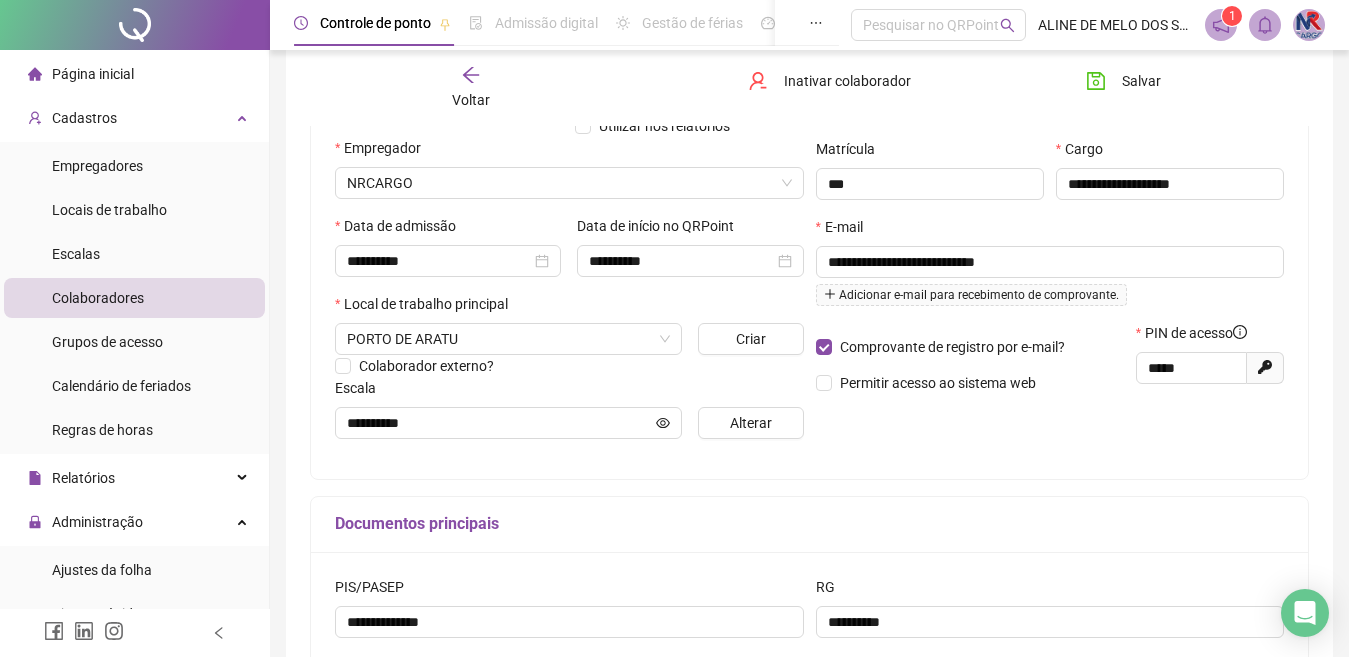 scroll, scrollTop: 300, scrollLeft: 0, axis: vertical 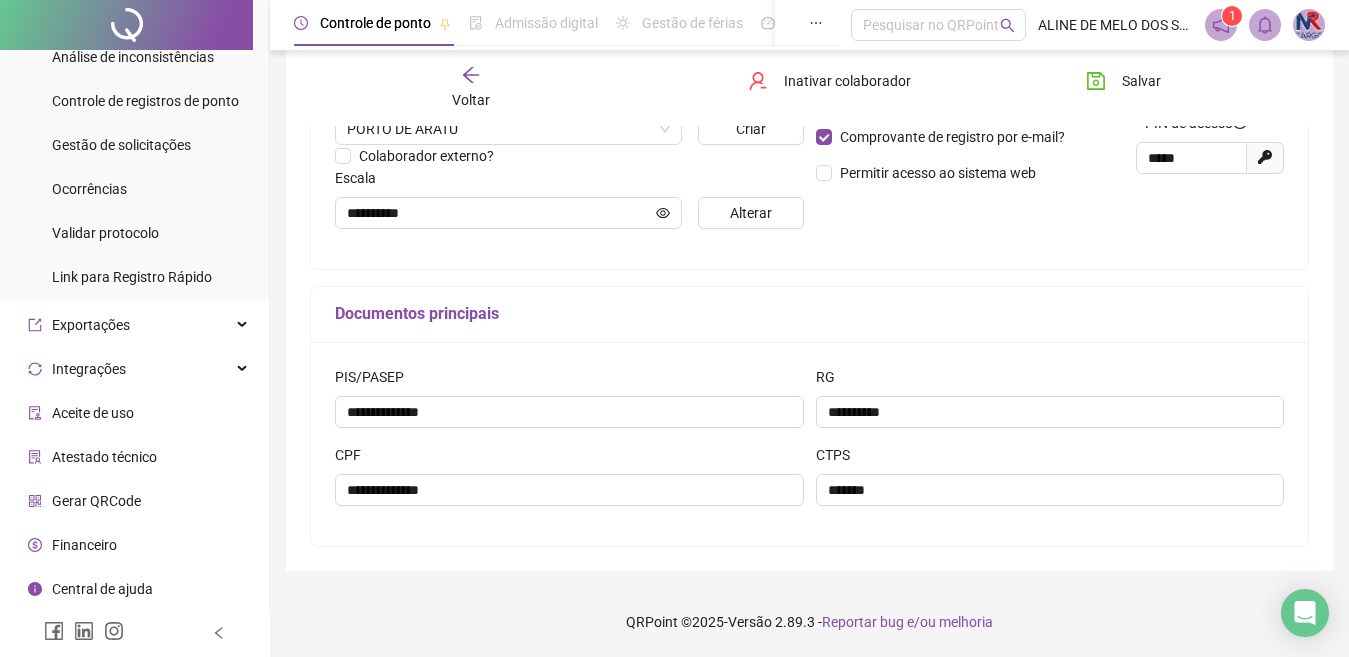 click on "Gerar QRCode" at bounding box center (96, 501) 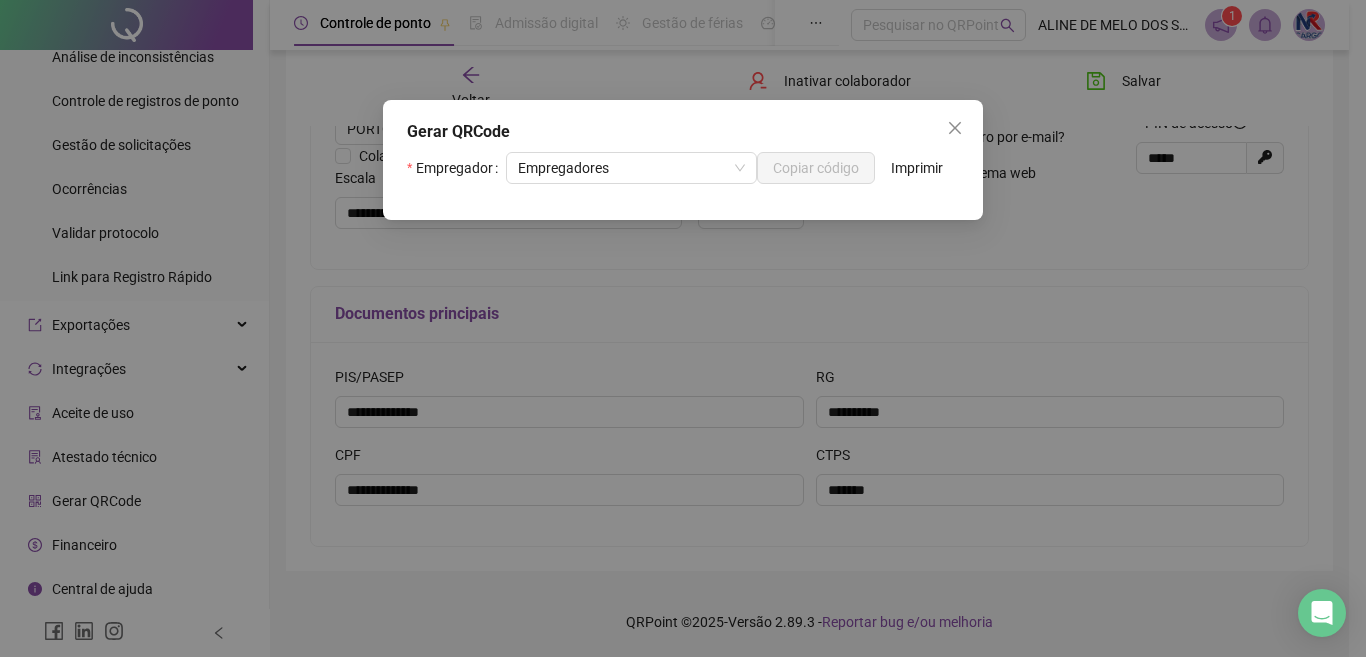 click on "Imprimir" at bounding box center [917, 168] 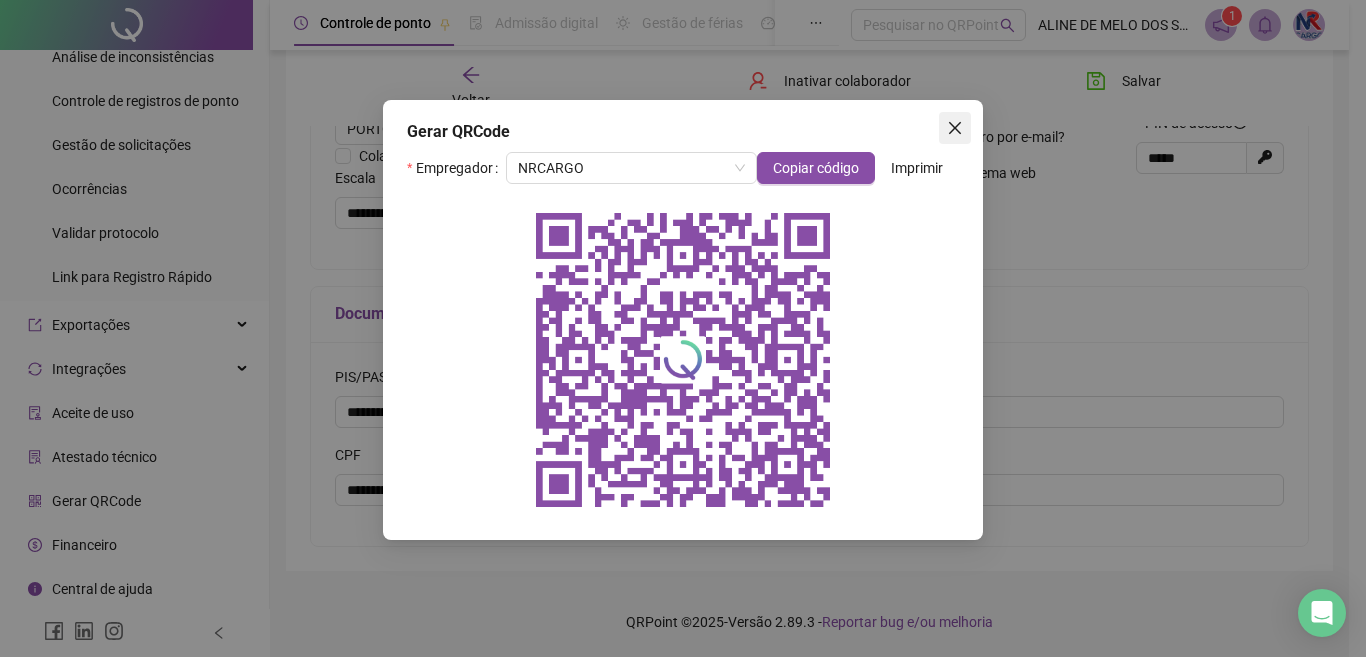 click at bounding box center (955, 128) 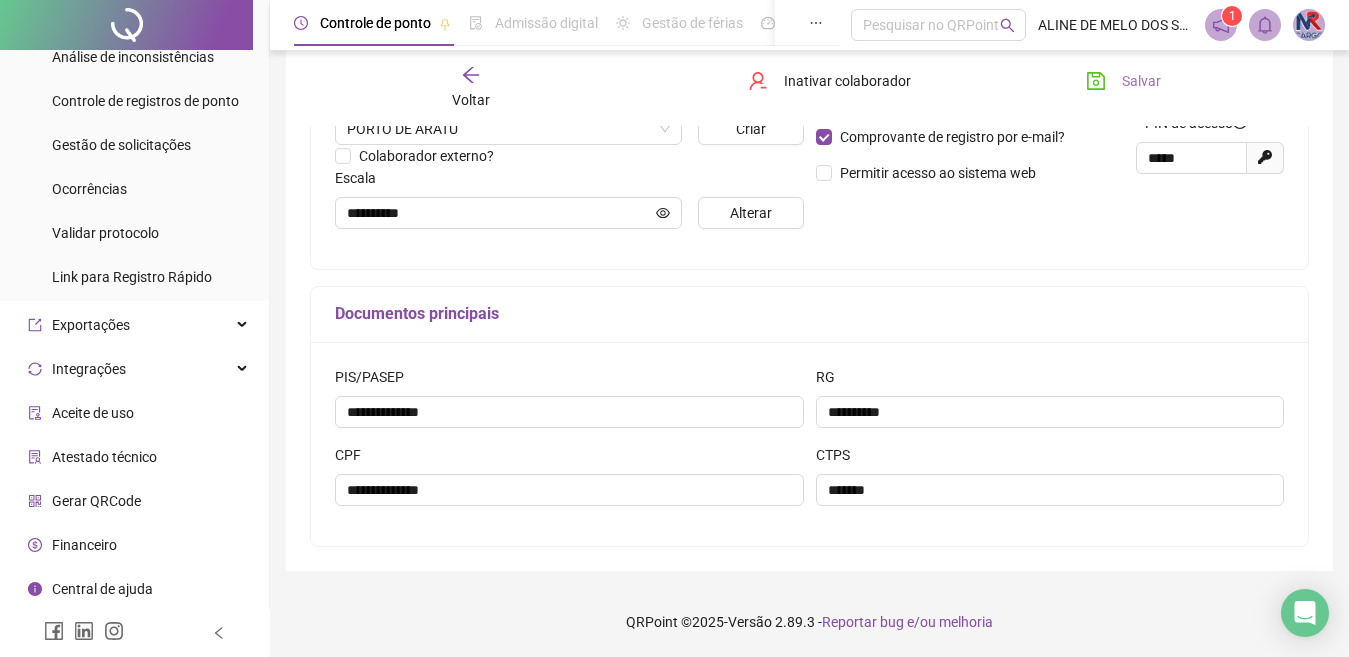 click on "Salvar" at bounding box center [1123, 81] 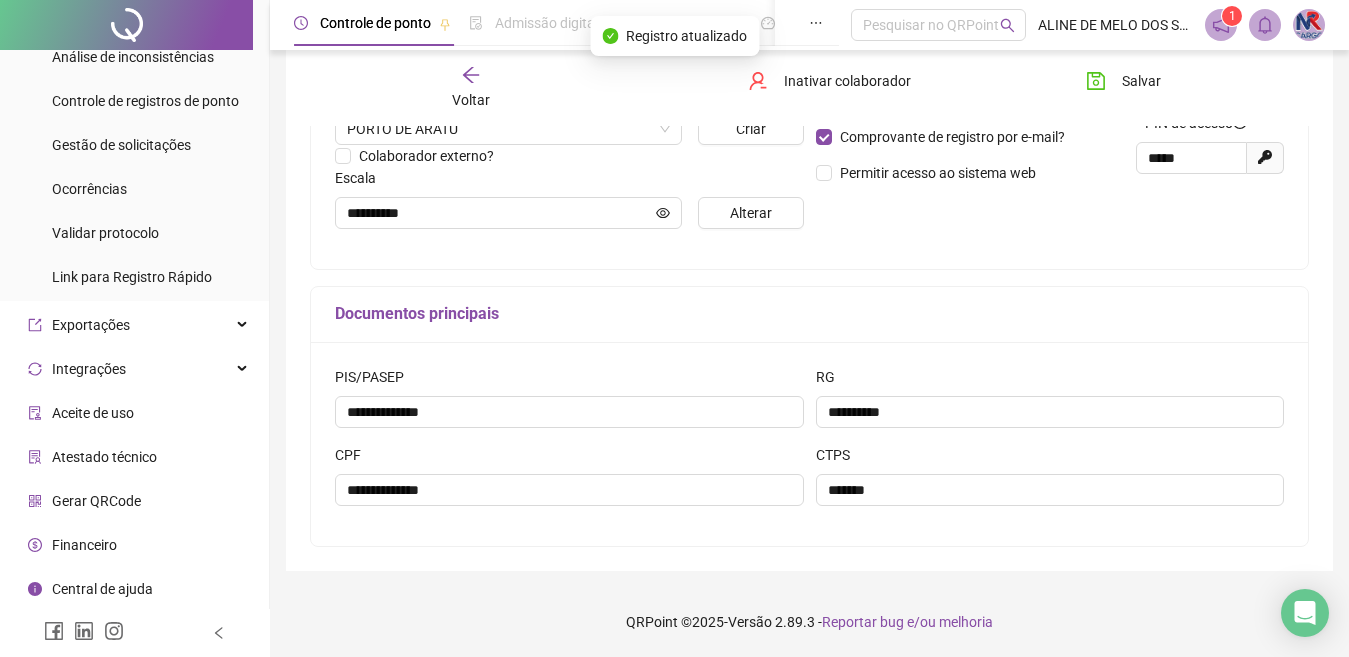 click 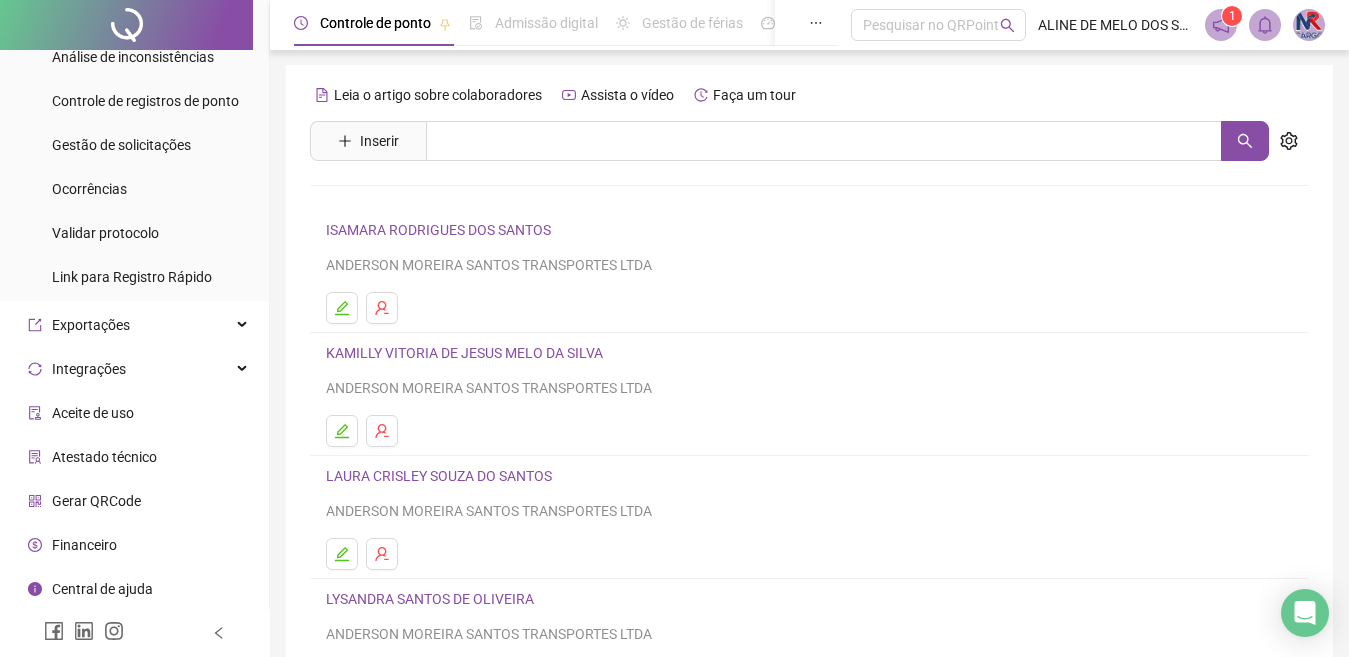 scroll, scrollTop: 0, scrollLeft: 0, axis: both 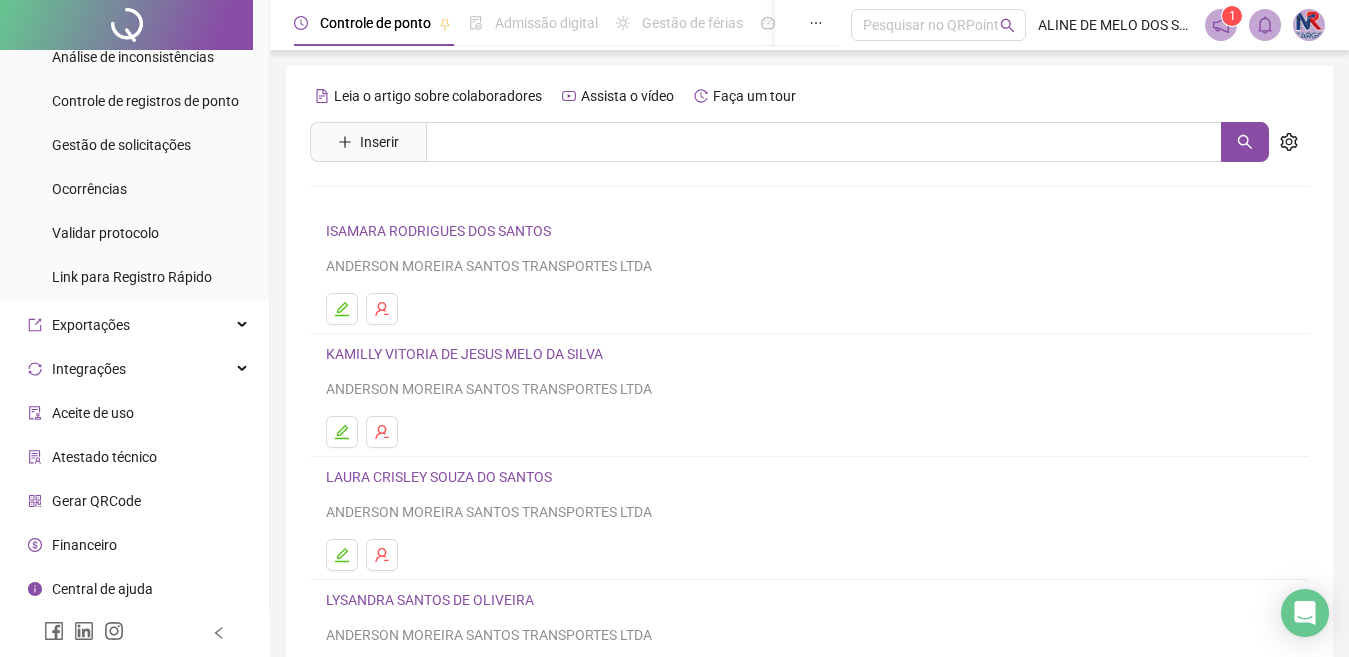 click on "ISAMARA RODRIGUES DOS SANTOS" at bounding box center [441, 231] 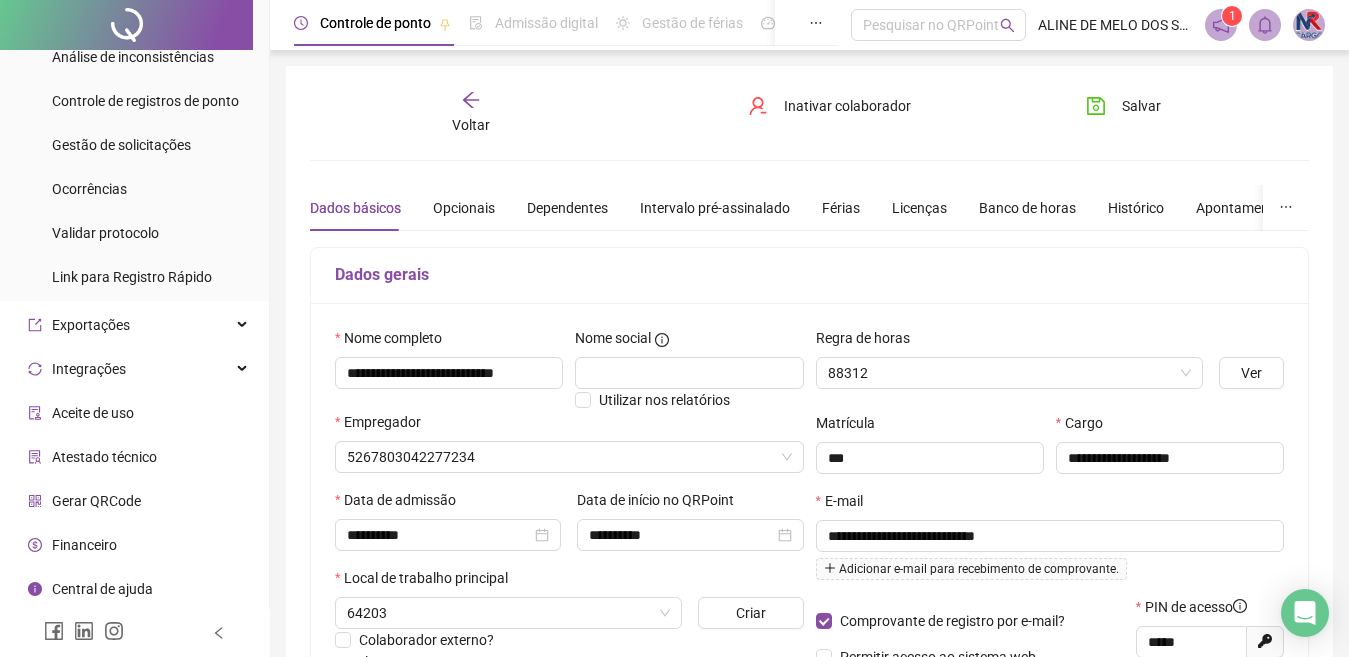 type on "**********" 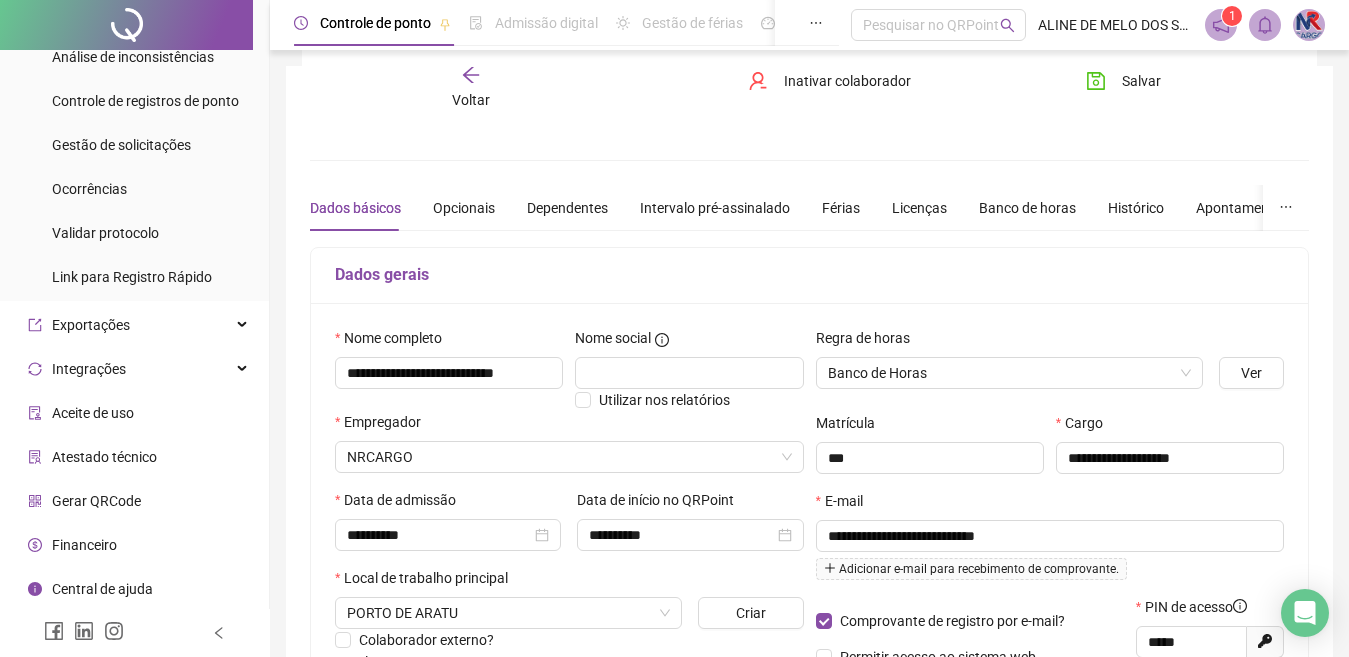 scroll, scrollTop: 484, scrollLeft: 0, axis: vertical 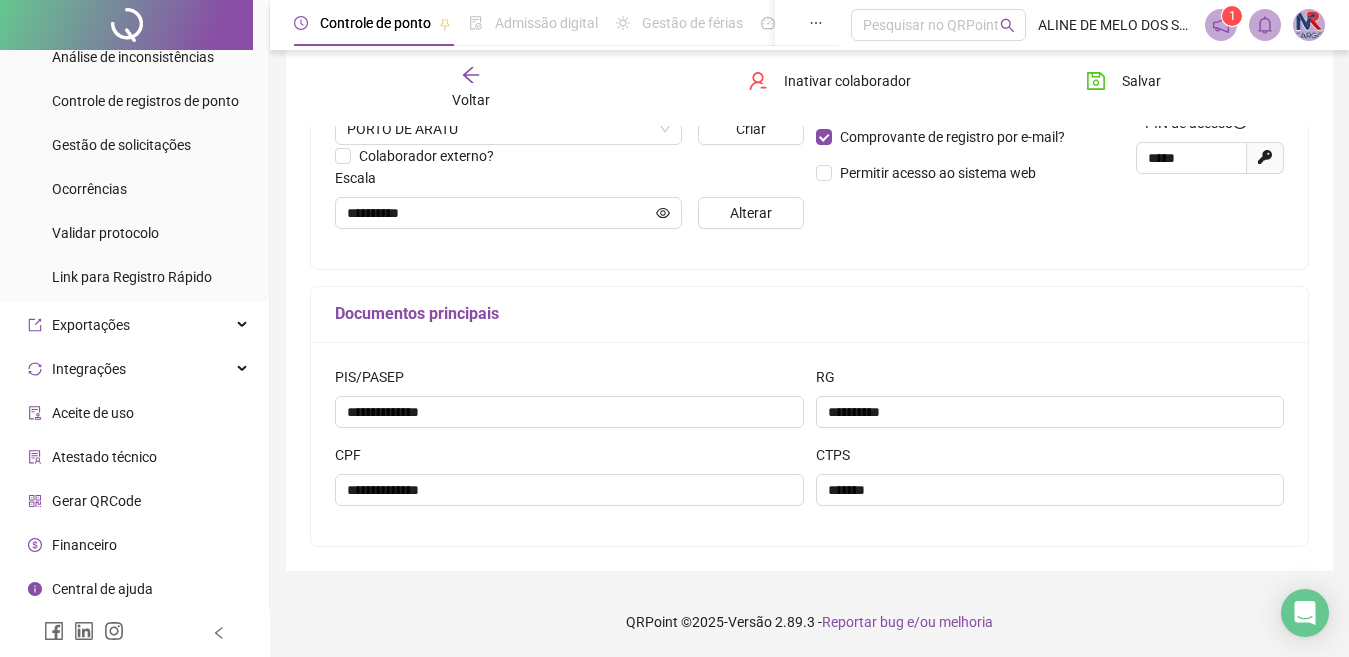 click on "Gerar novo pin" at bounding box center [1265, 158] 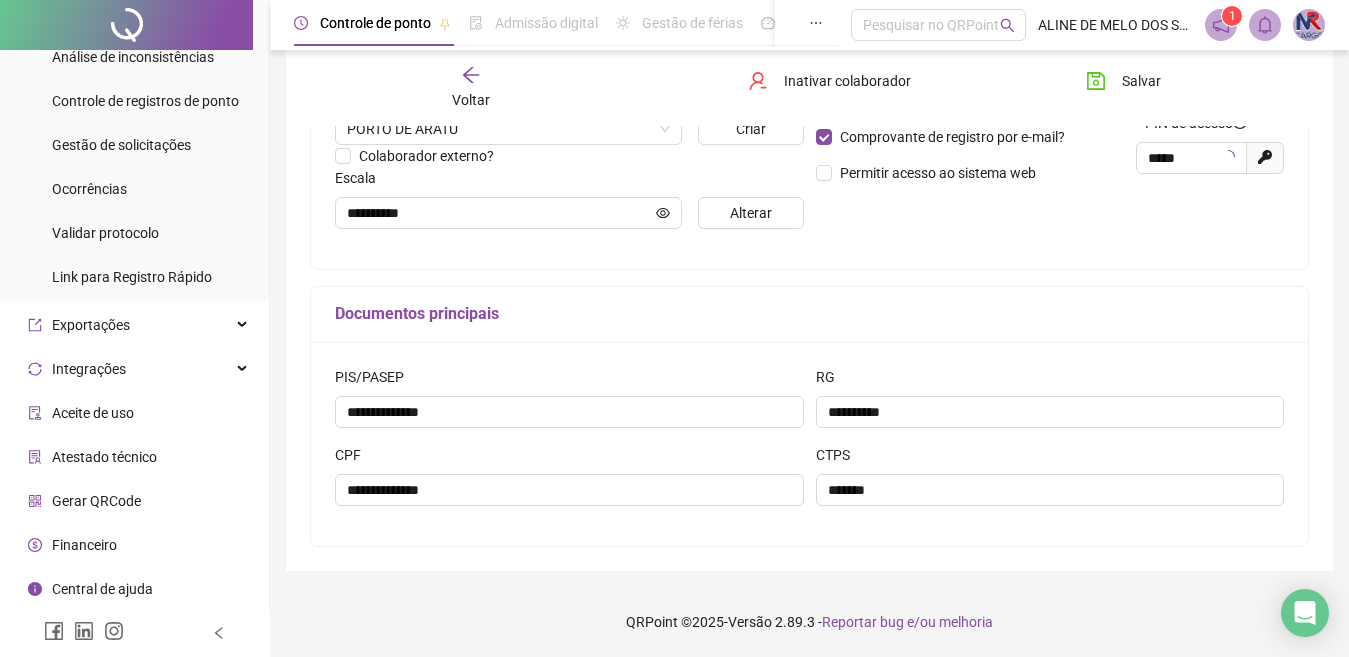 type on "*****" 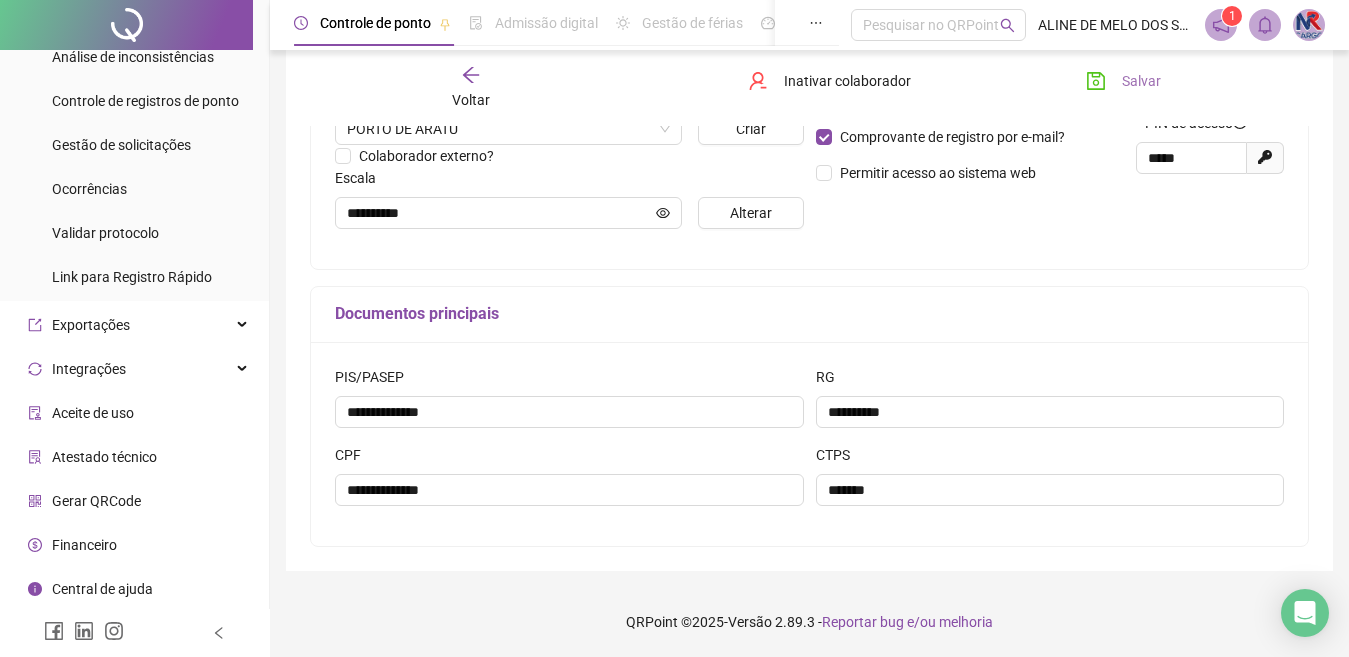 click 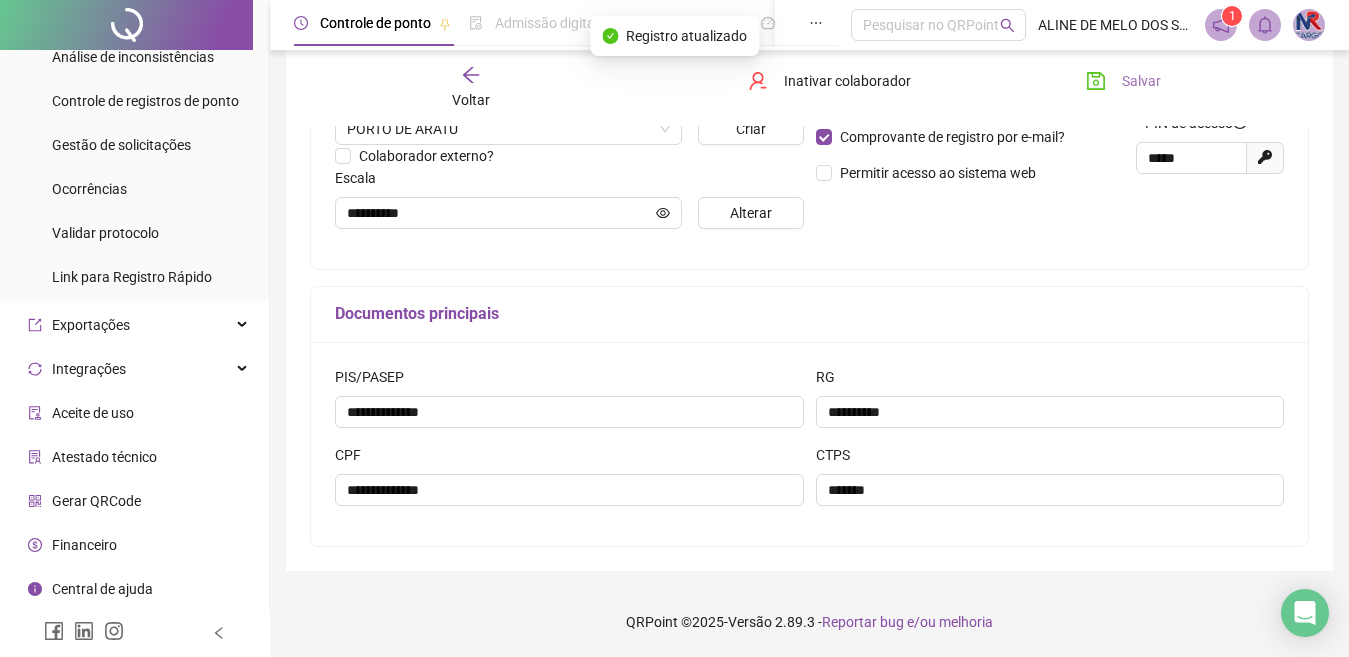 click on "Voltar" at bounding box center (471, 88) 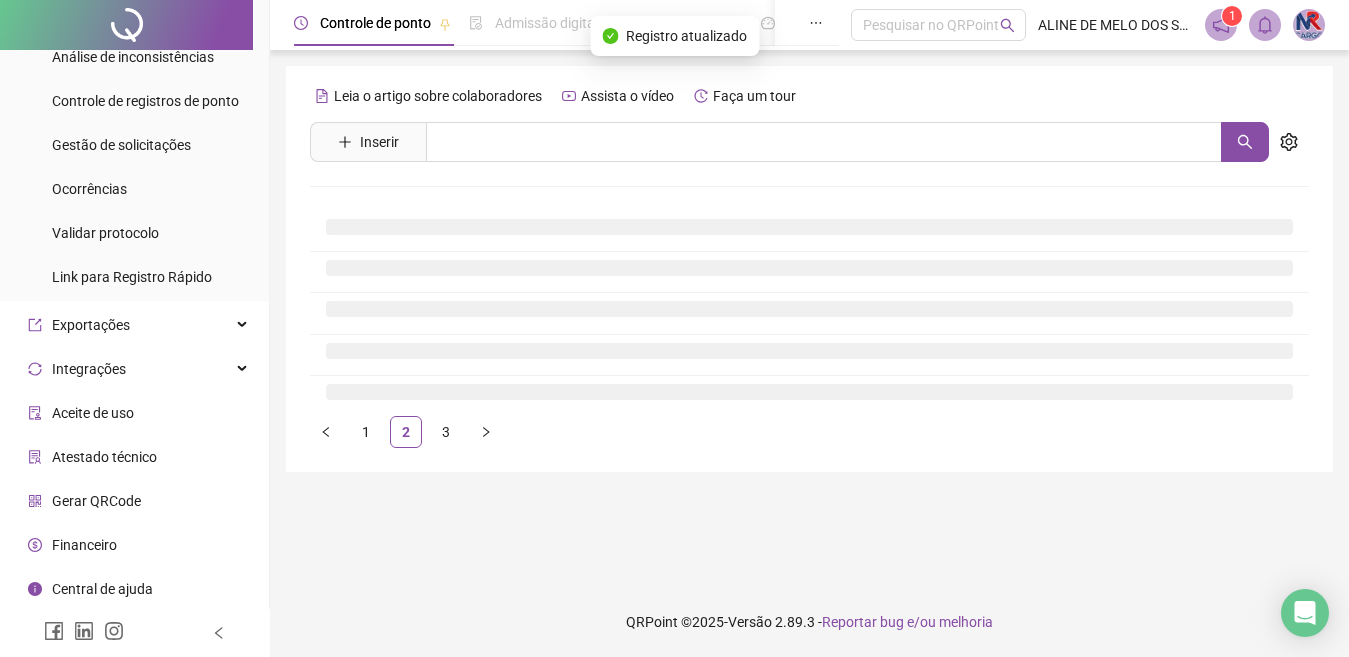 scroll, scrollTop: 0, scrollLeft: 0, axis: both 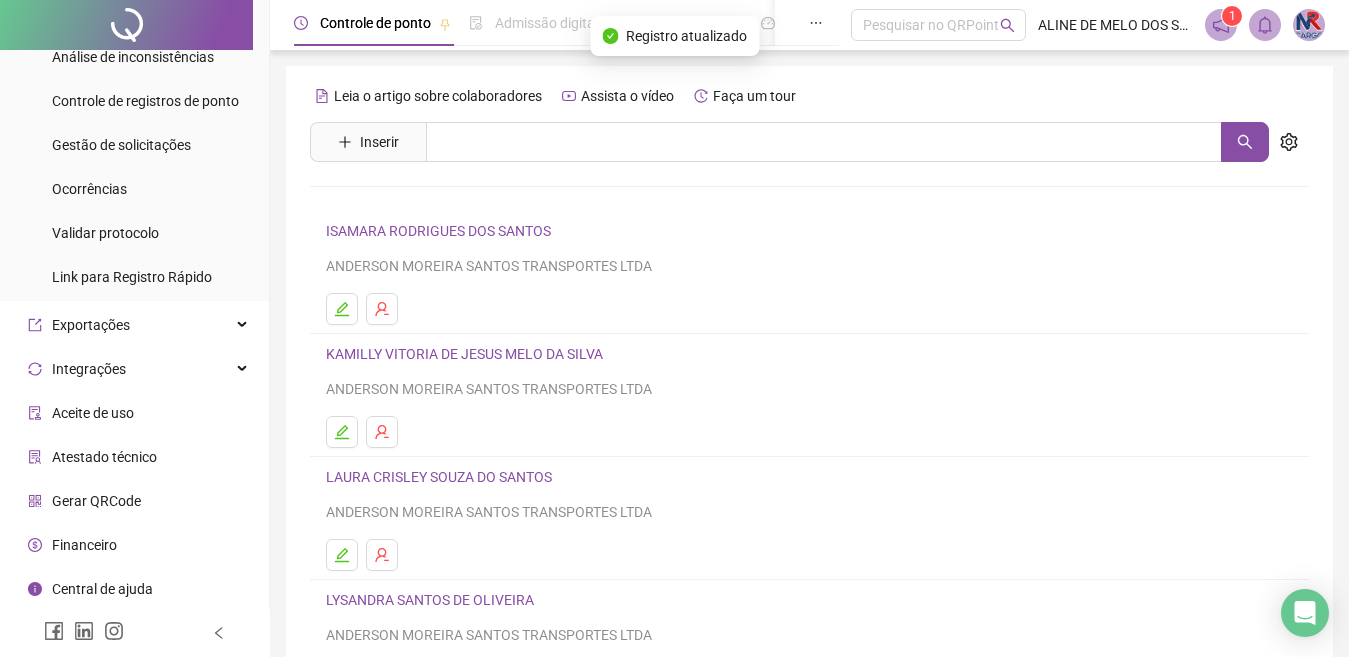 click on "ISAMARA RODRIGUES DOS SANTOS" at bounding box center (441, 231) 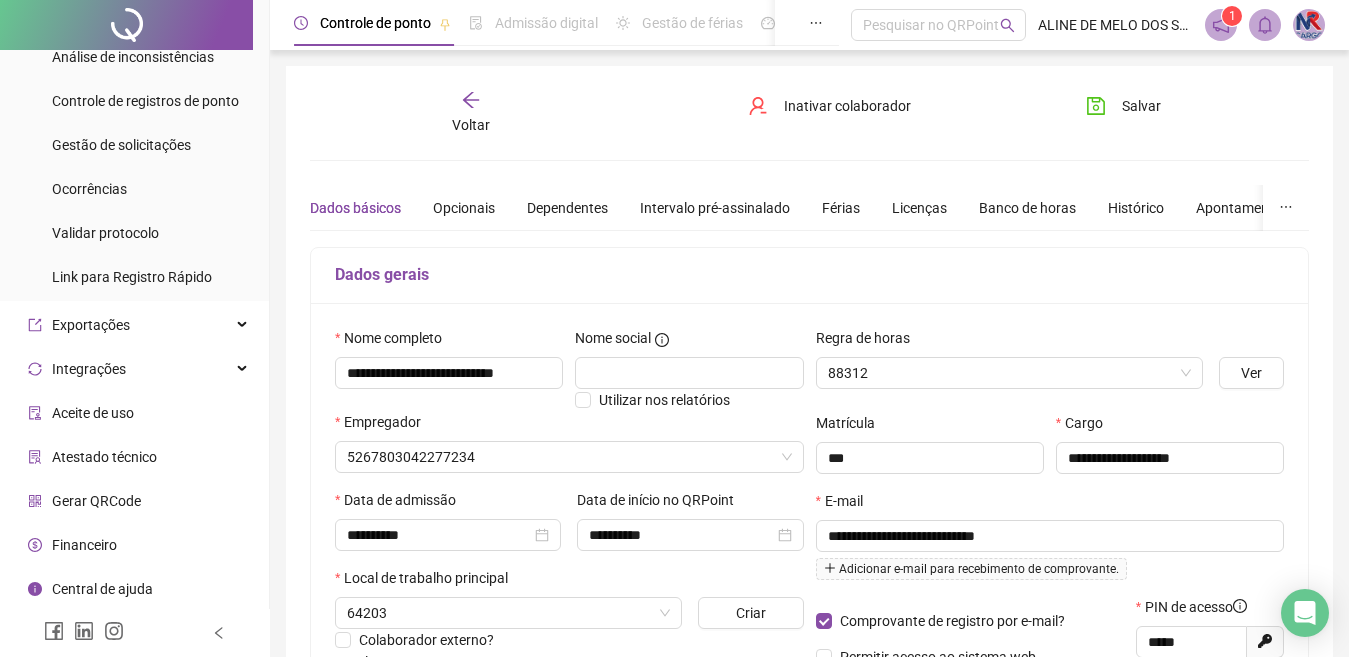 type on "**********" 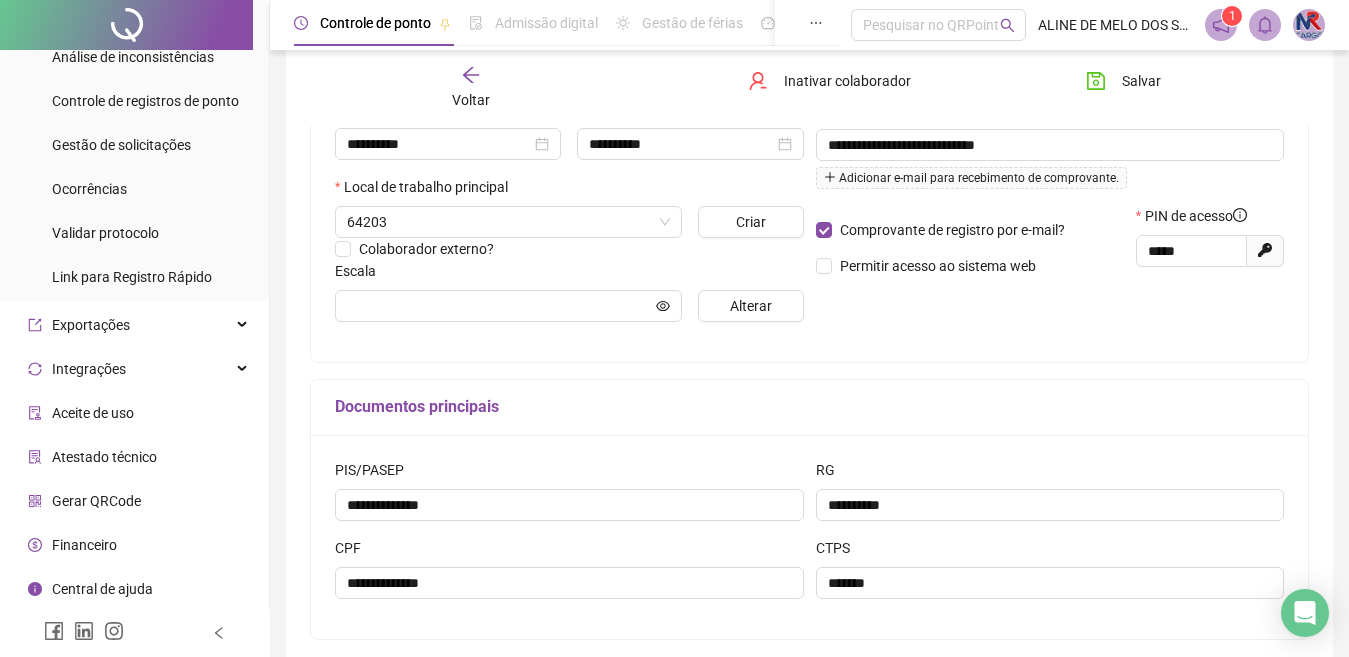 scroll, scrollTop: 400, scrollLeft: 0, axis: vertical 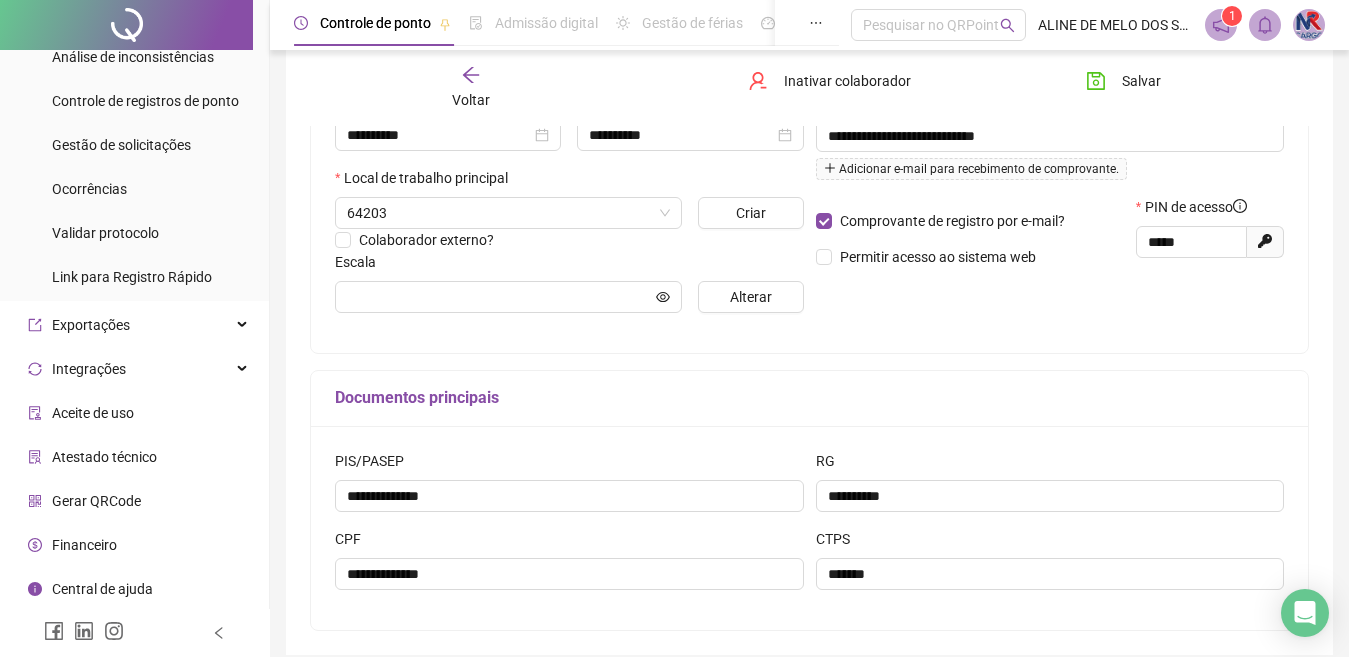 type on "**********" 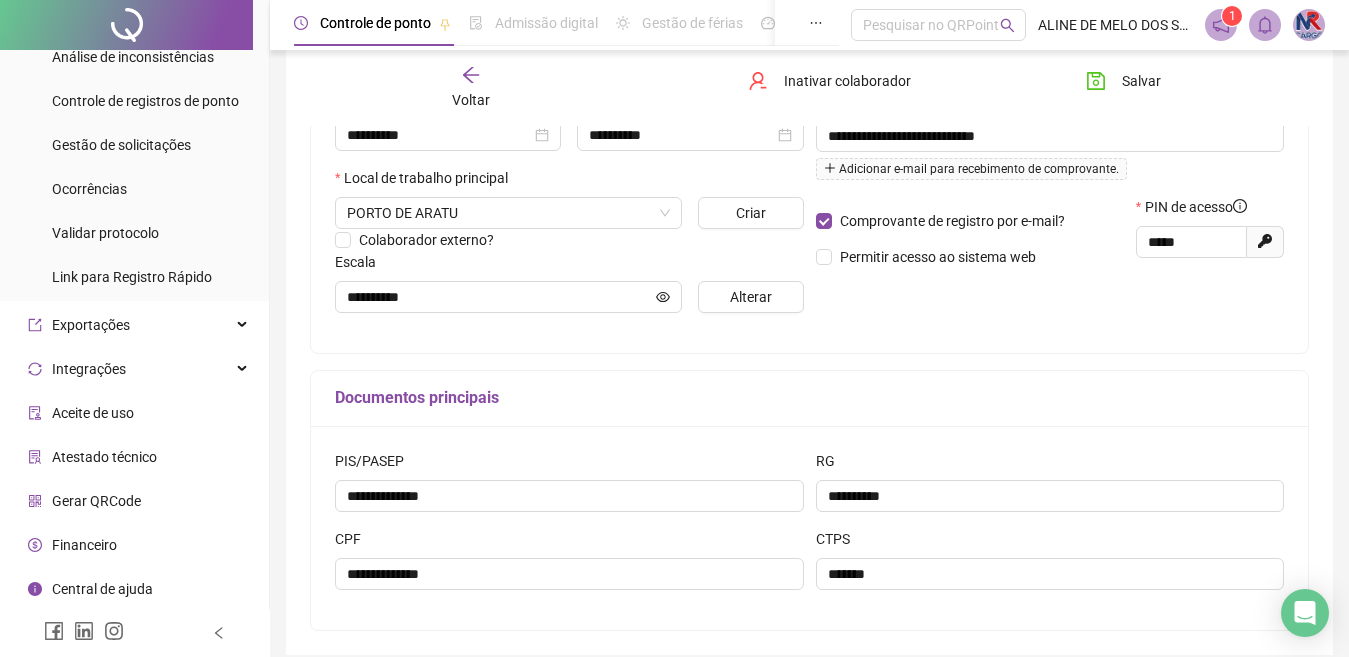 click on "Gerar QRCode" at bounding box center [134, 501] 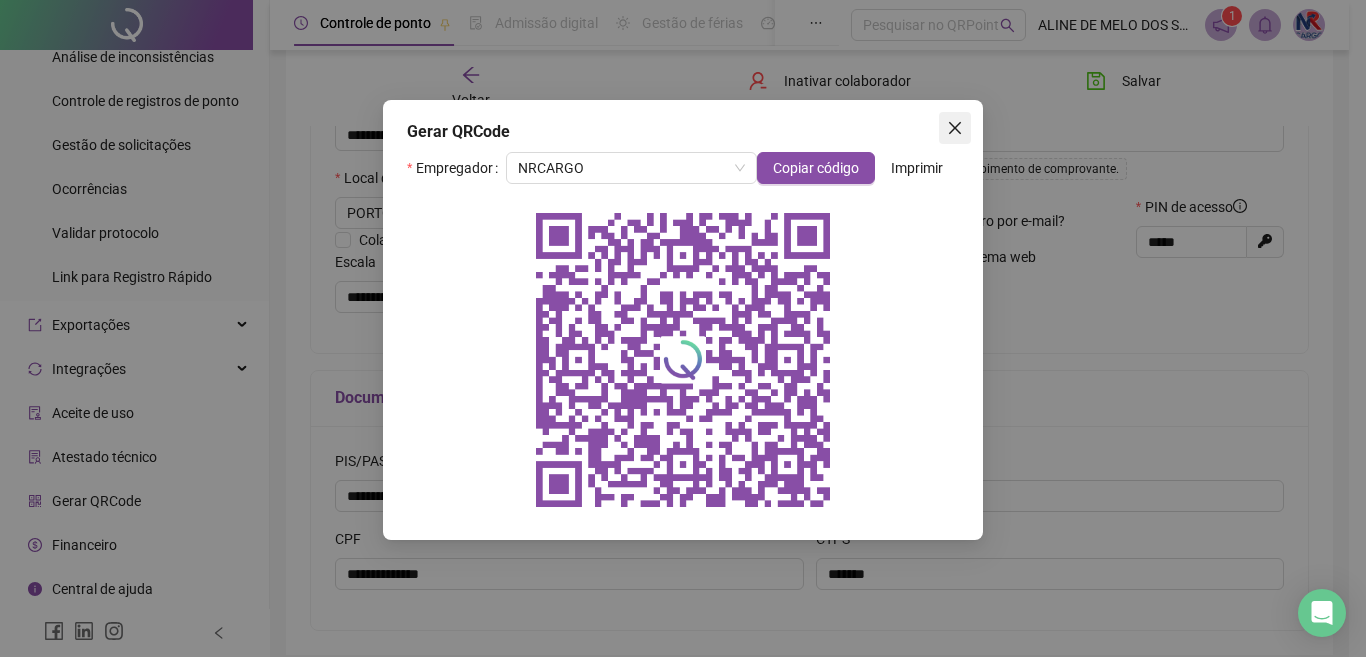 click at bounding box center [955, 128] 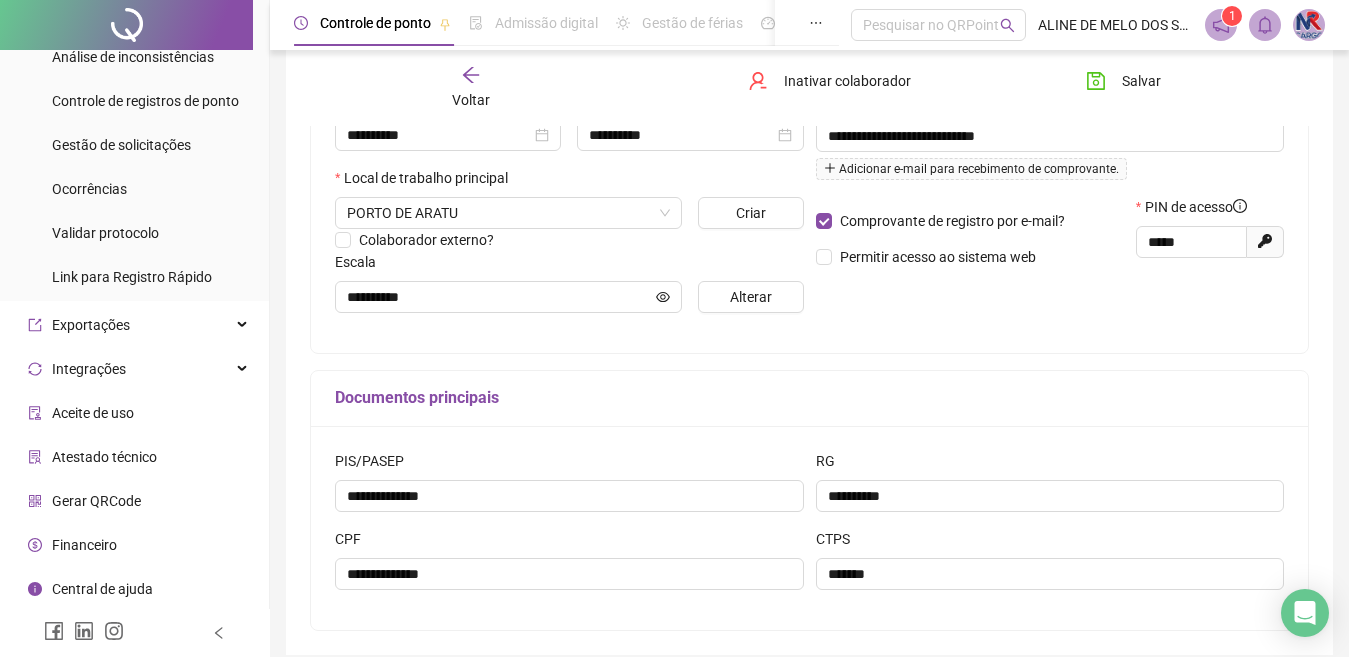 click on "Gerar QRCode" at bounding box center [84, 501] 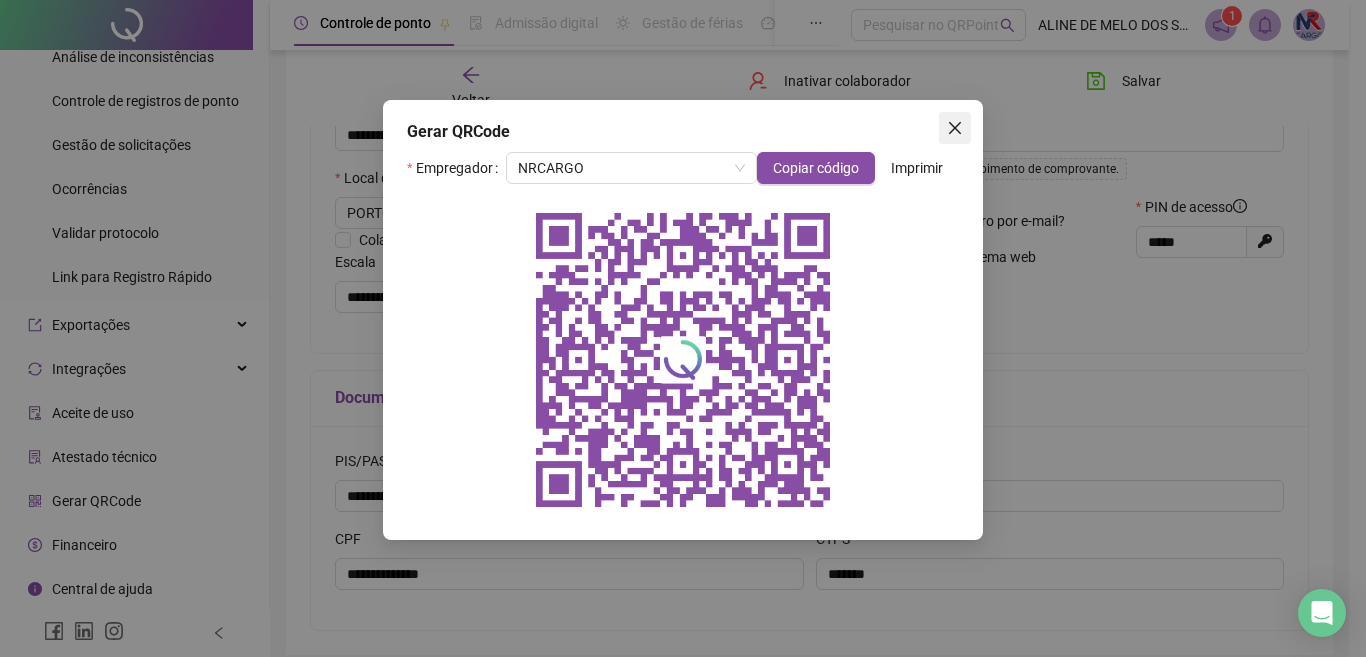 click at bounding box center [955, 128] 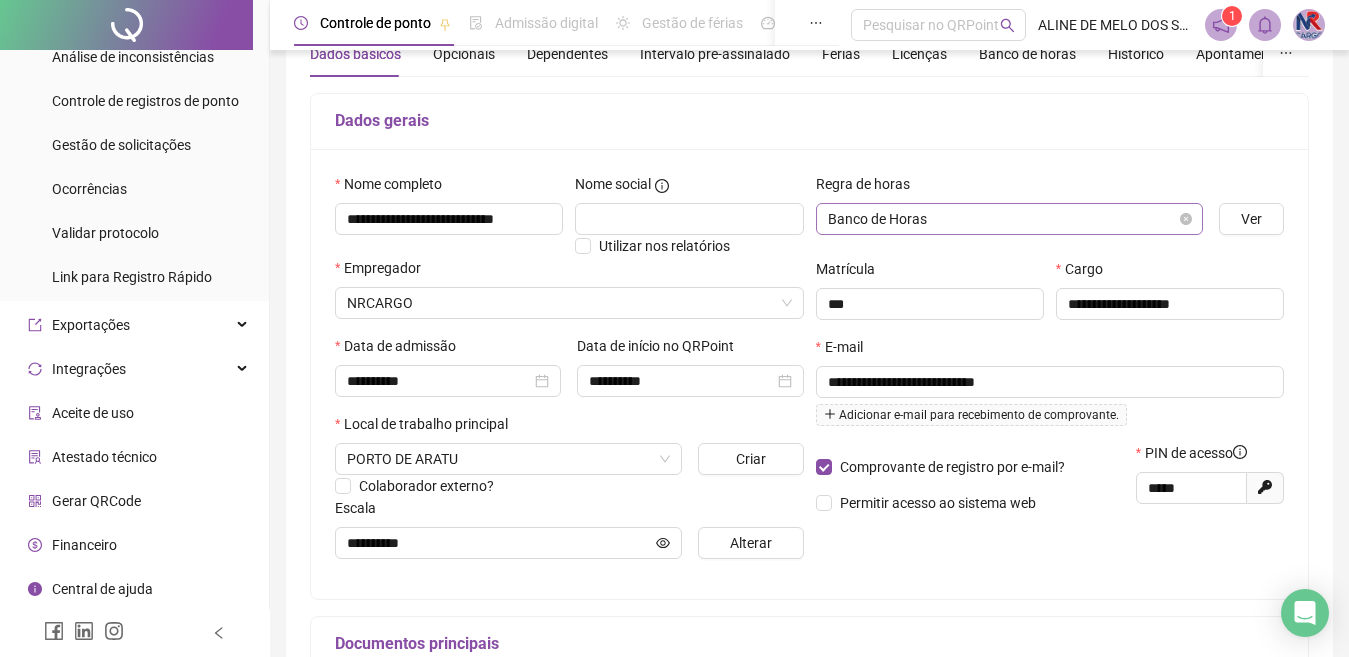 scroll, scrollTop: 0, scrollLeft: 0, axis: both 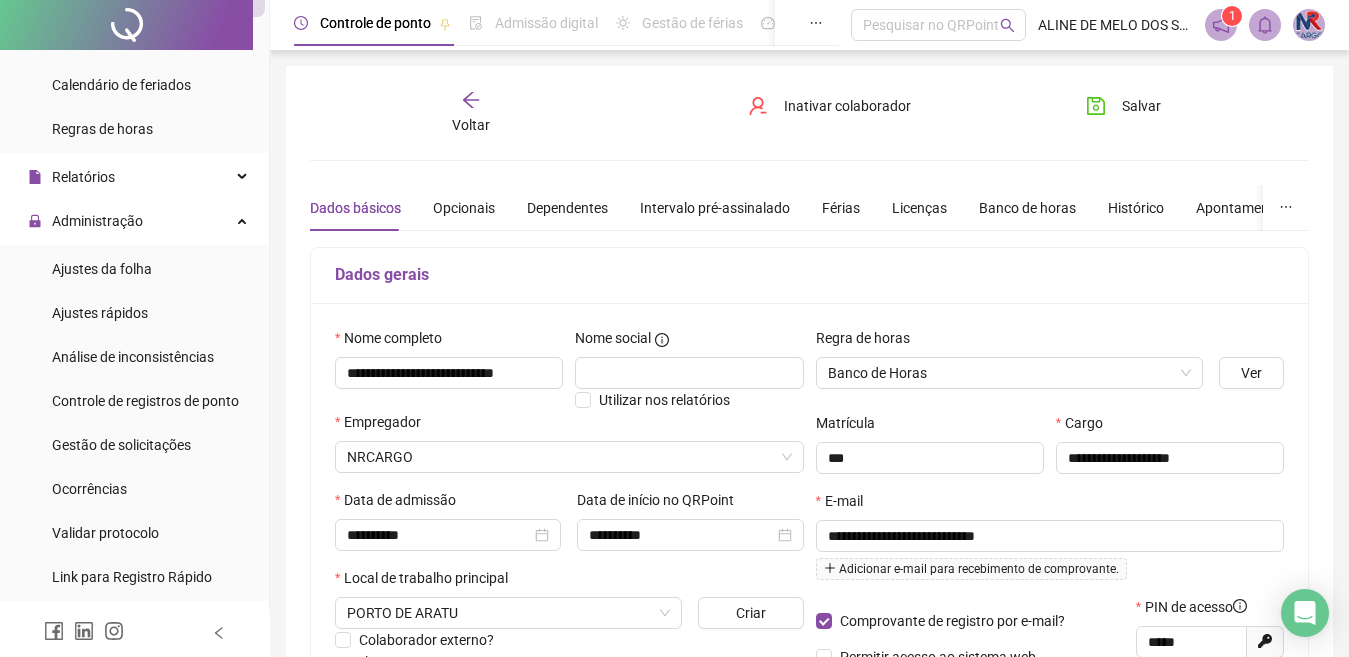 click on "Voltar" at bounding box center [471, 113] 